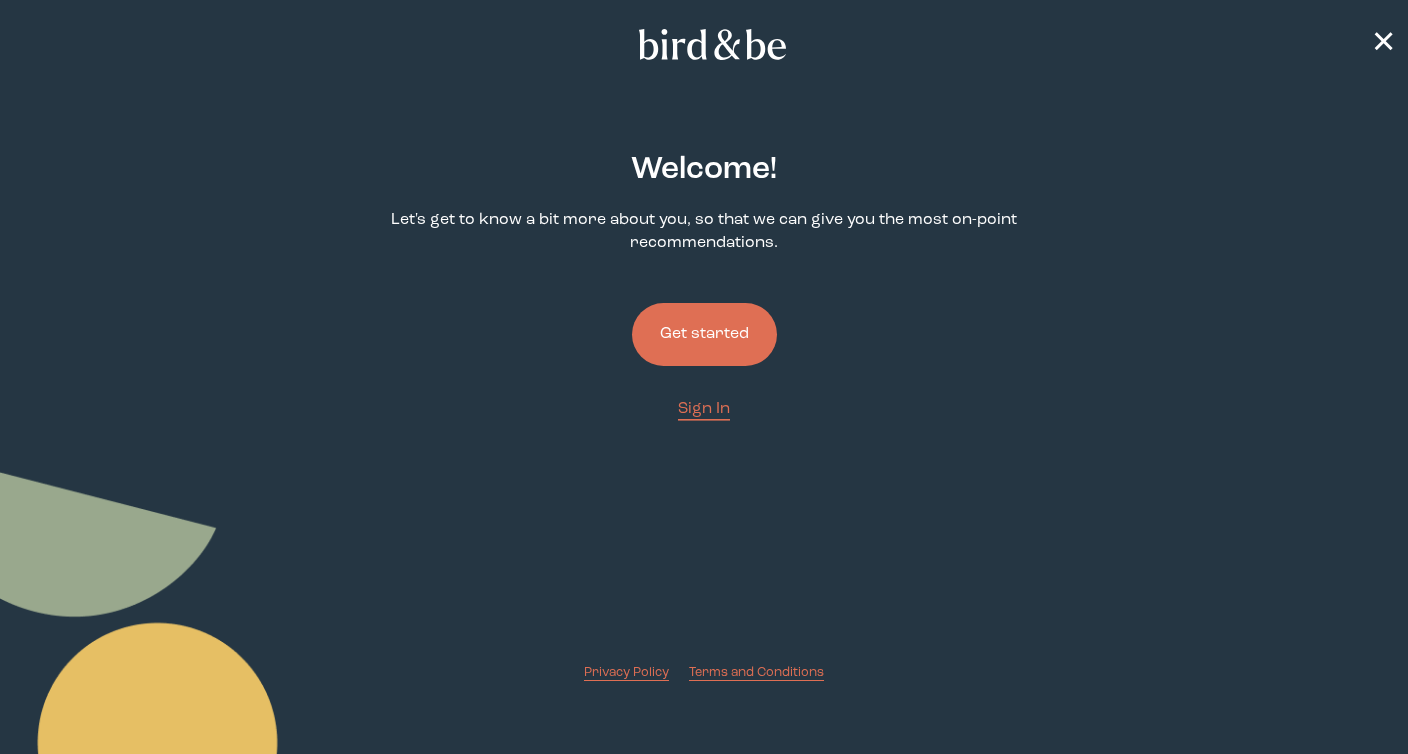 scroll, scrollTop: 0, scrollLeft: 0, axis: both 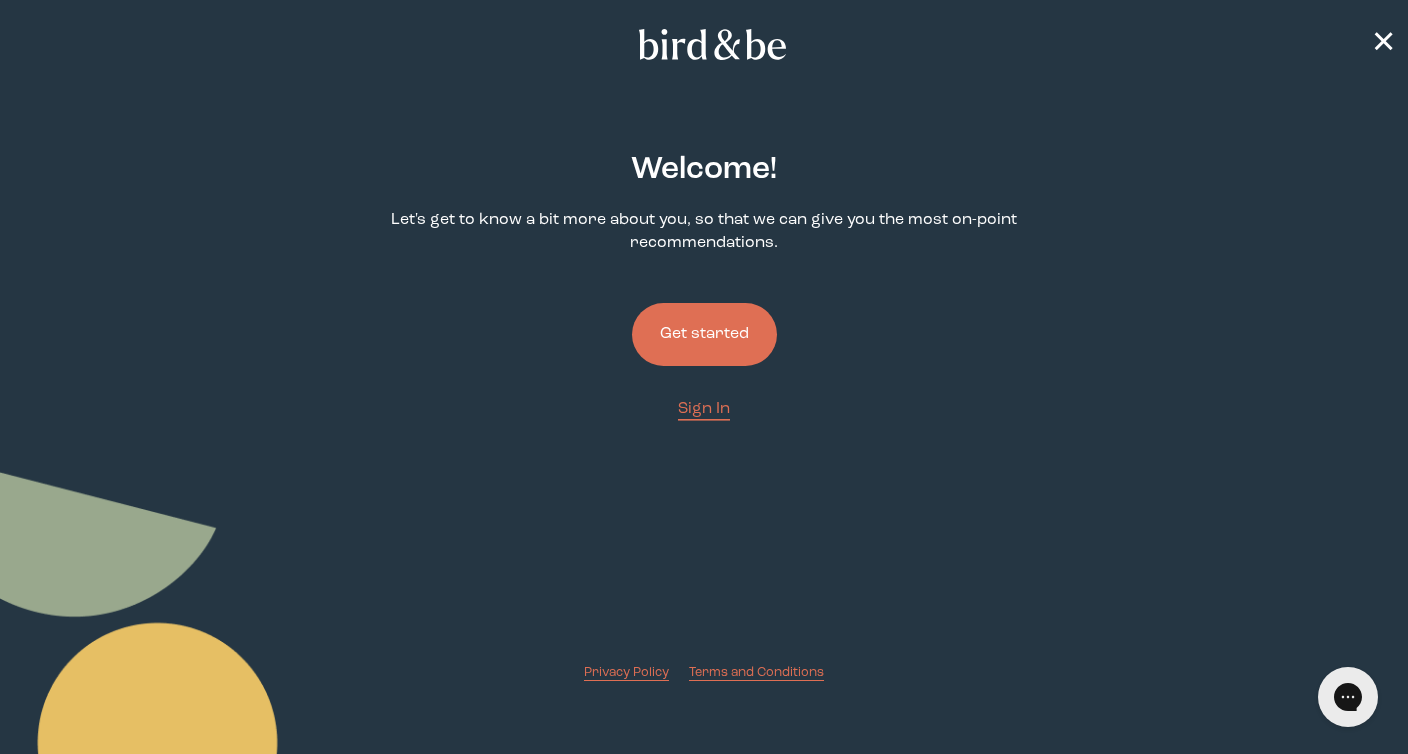 click on "Get started" at bounding box center [704, 334] 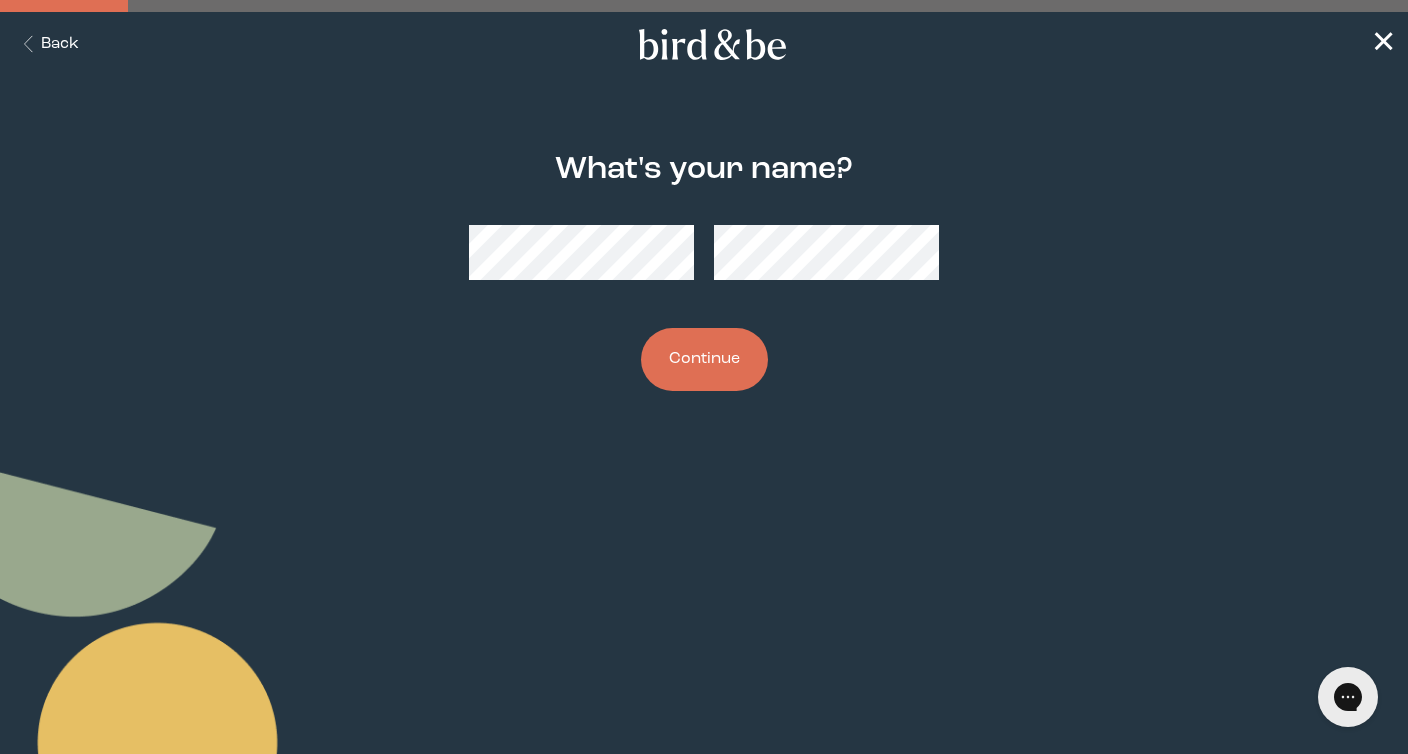 click on "Continue" at bounding box center [704, 359] 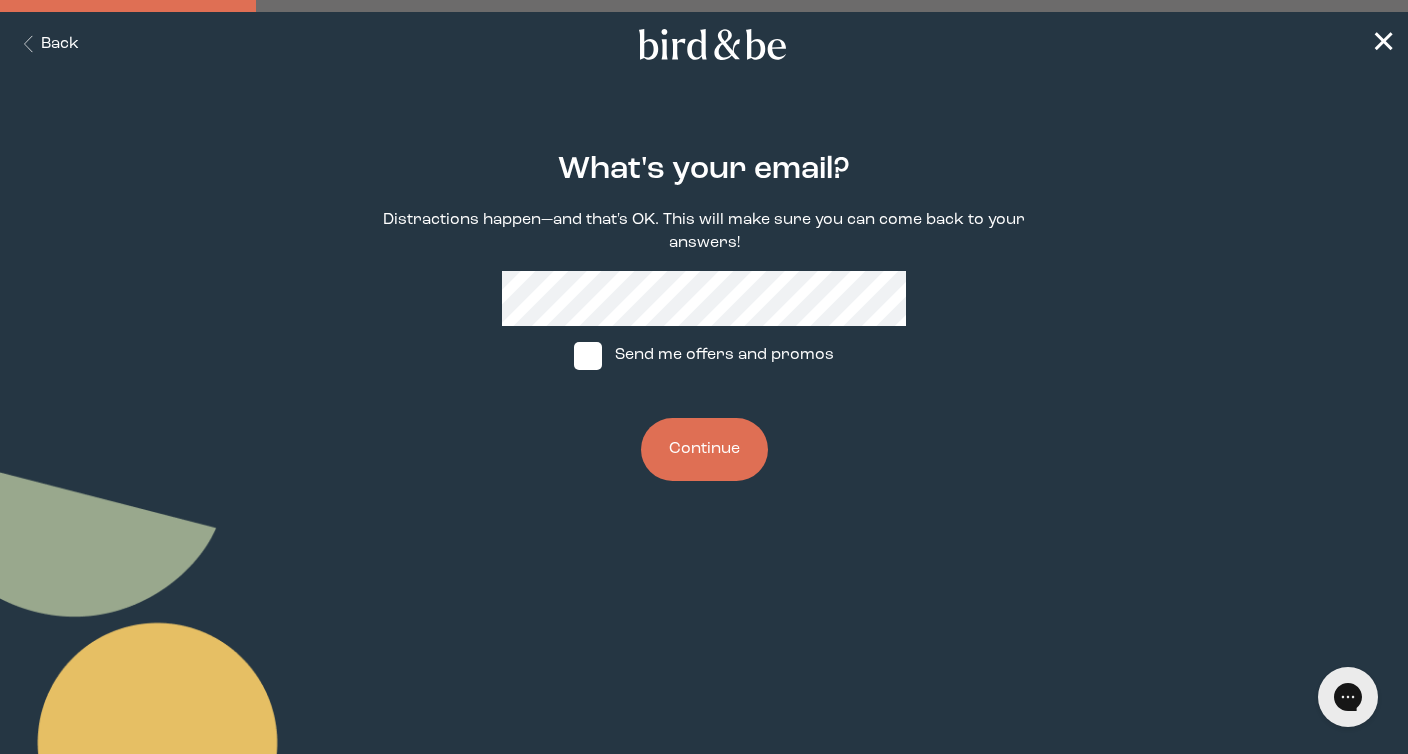 click on "Distractions happen—and that's OK. This will make sure you can come back to your answers!" at bounding box center [704, 232] 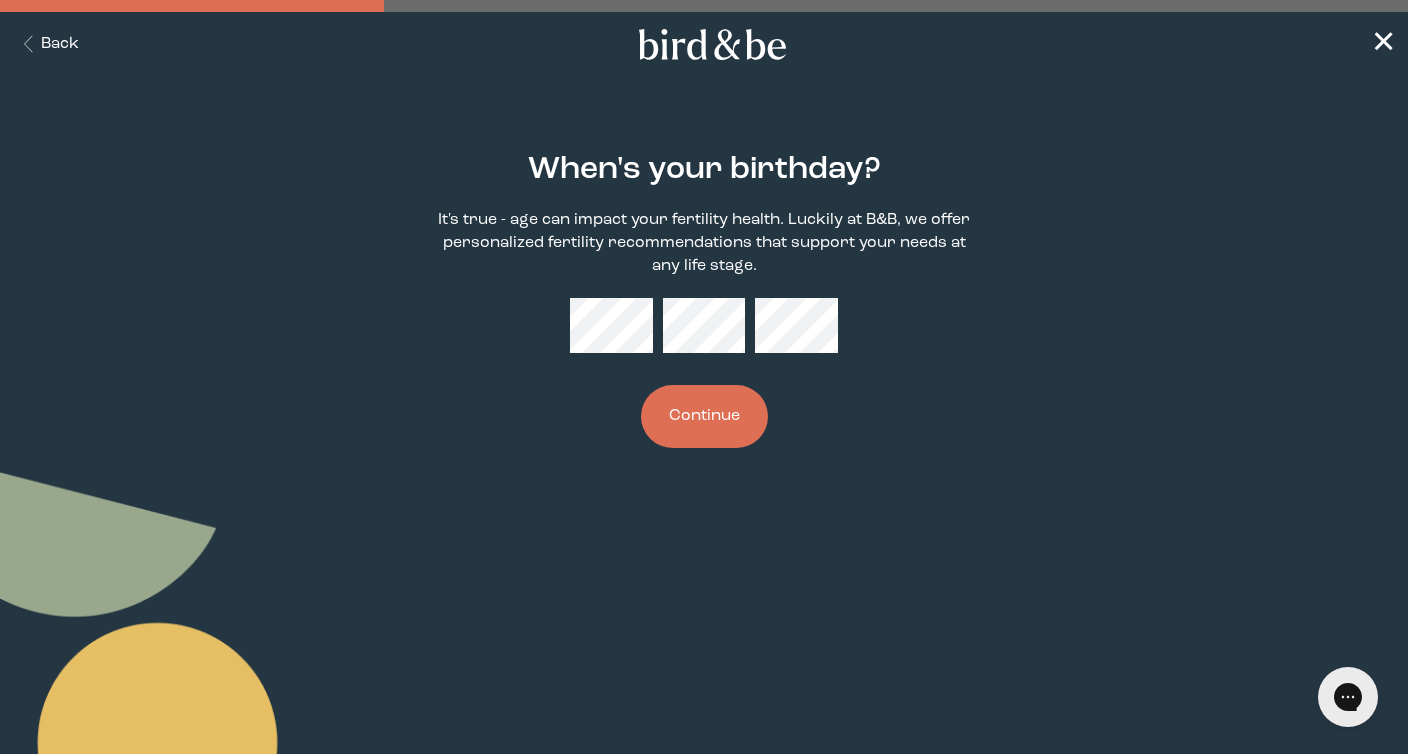 click on "Continue" at bounding box center (704, 416) 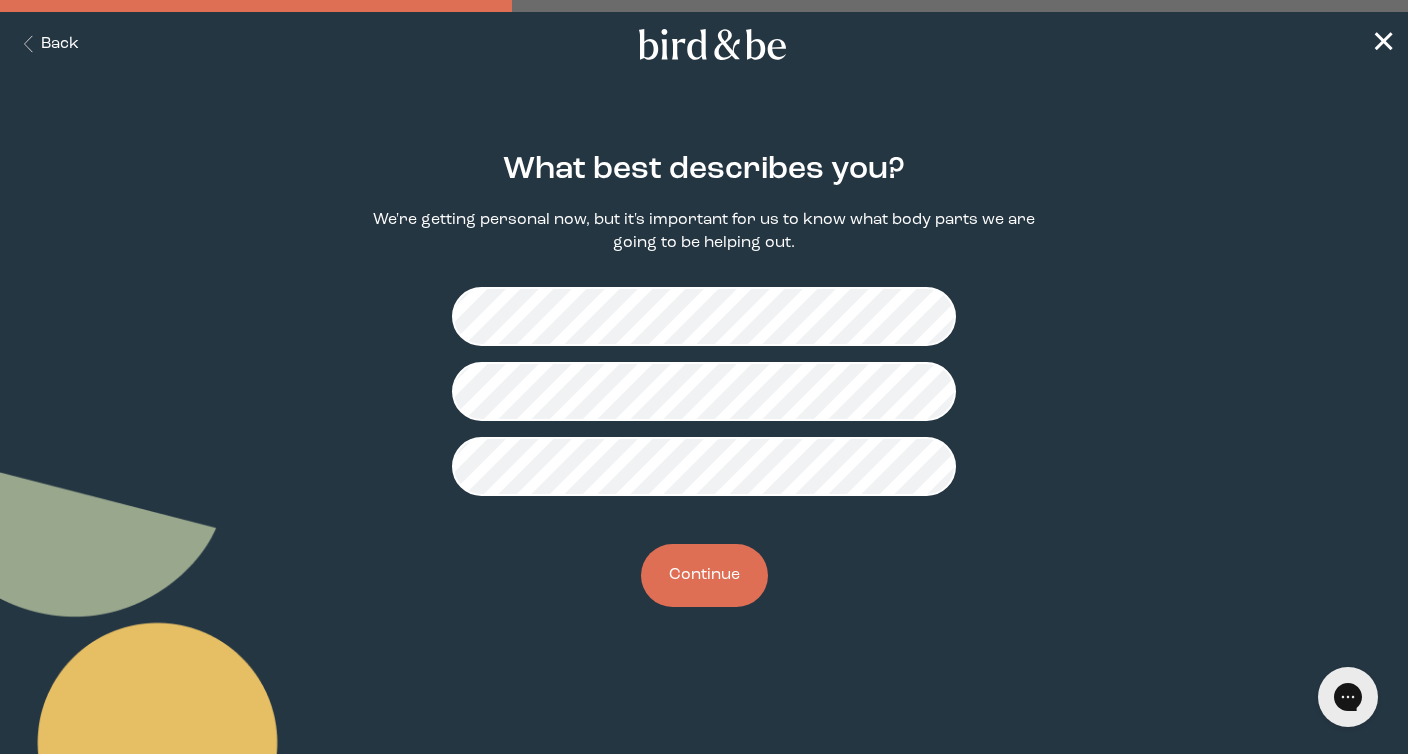 click on "Continue" at bounding box center [704, 575] 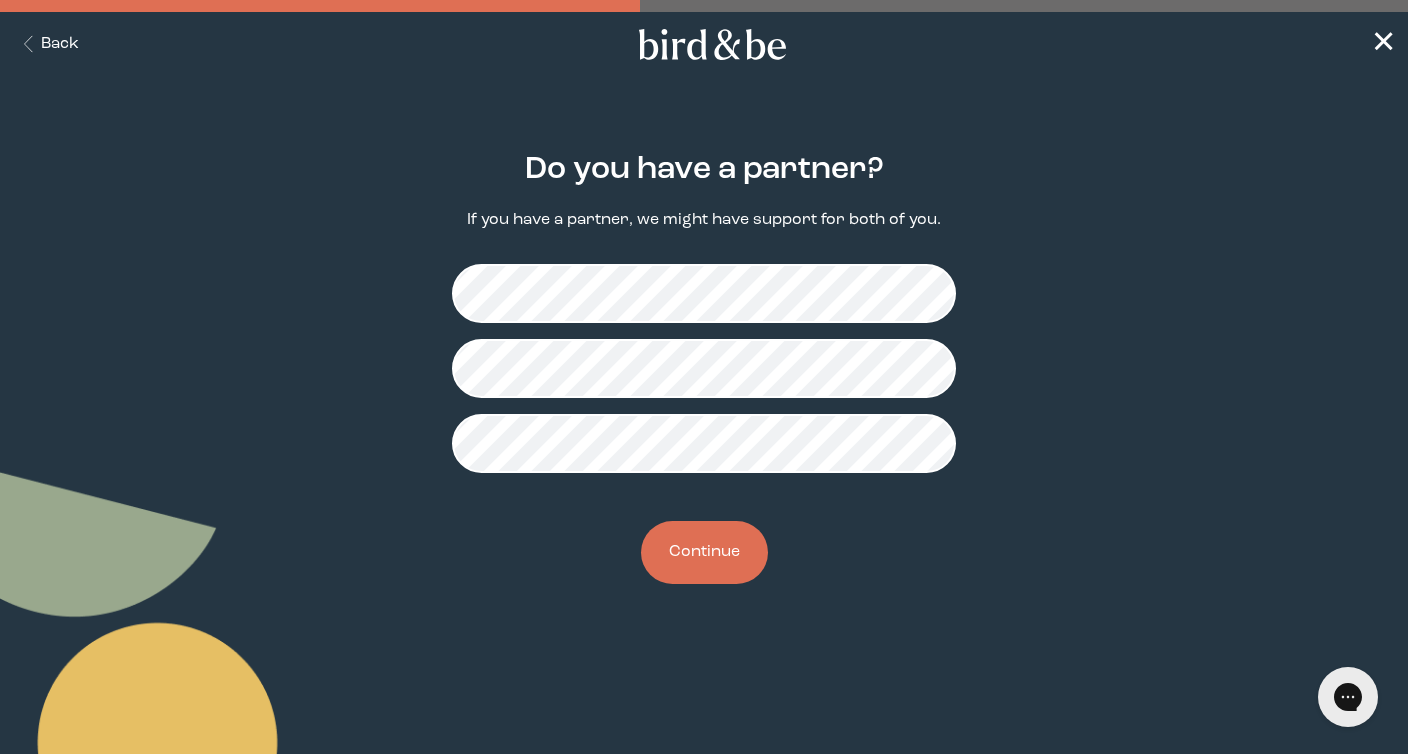 click on "Continue" at bounding box center (704, 552) 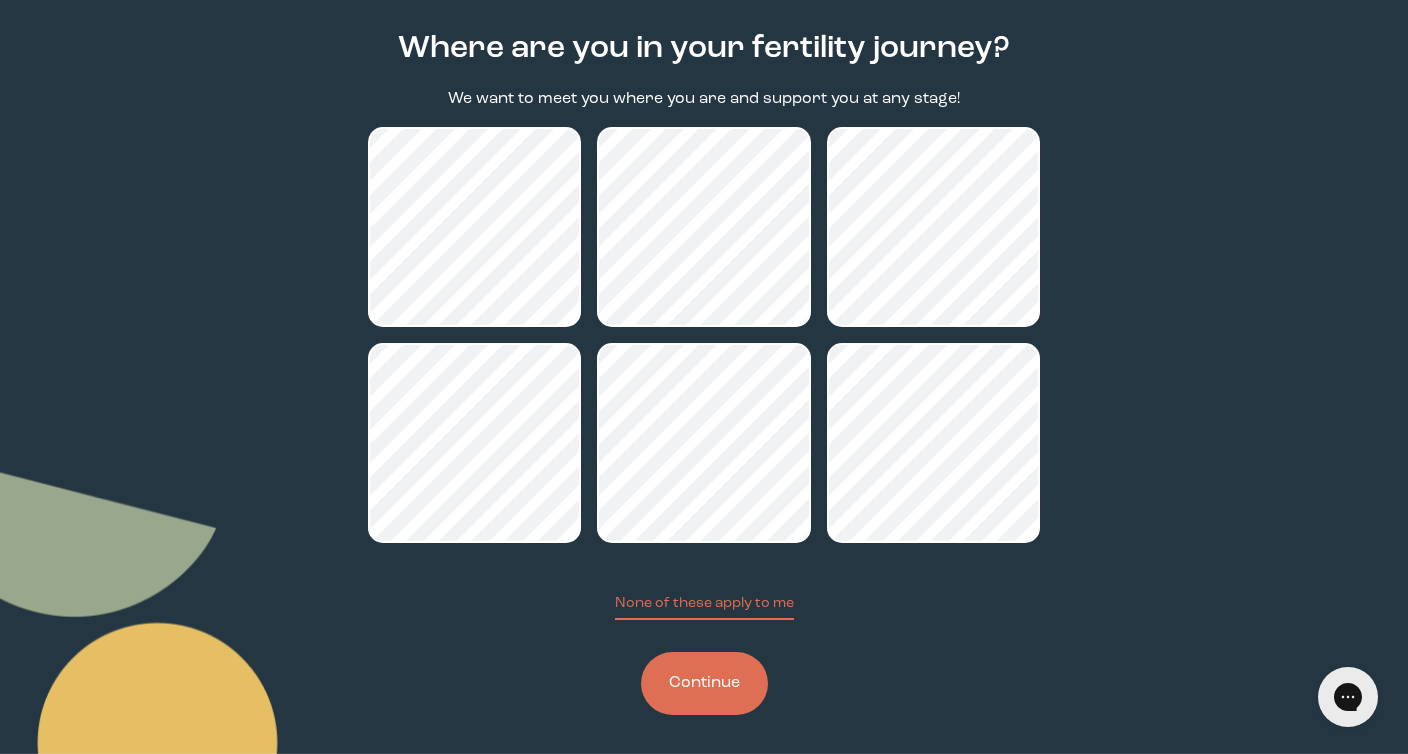 scroll, scrollTop: 124, scrollLeft: 0, axis: vertical 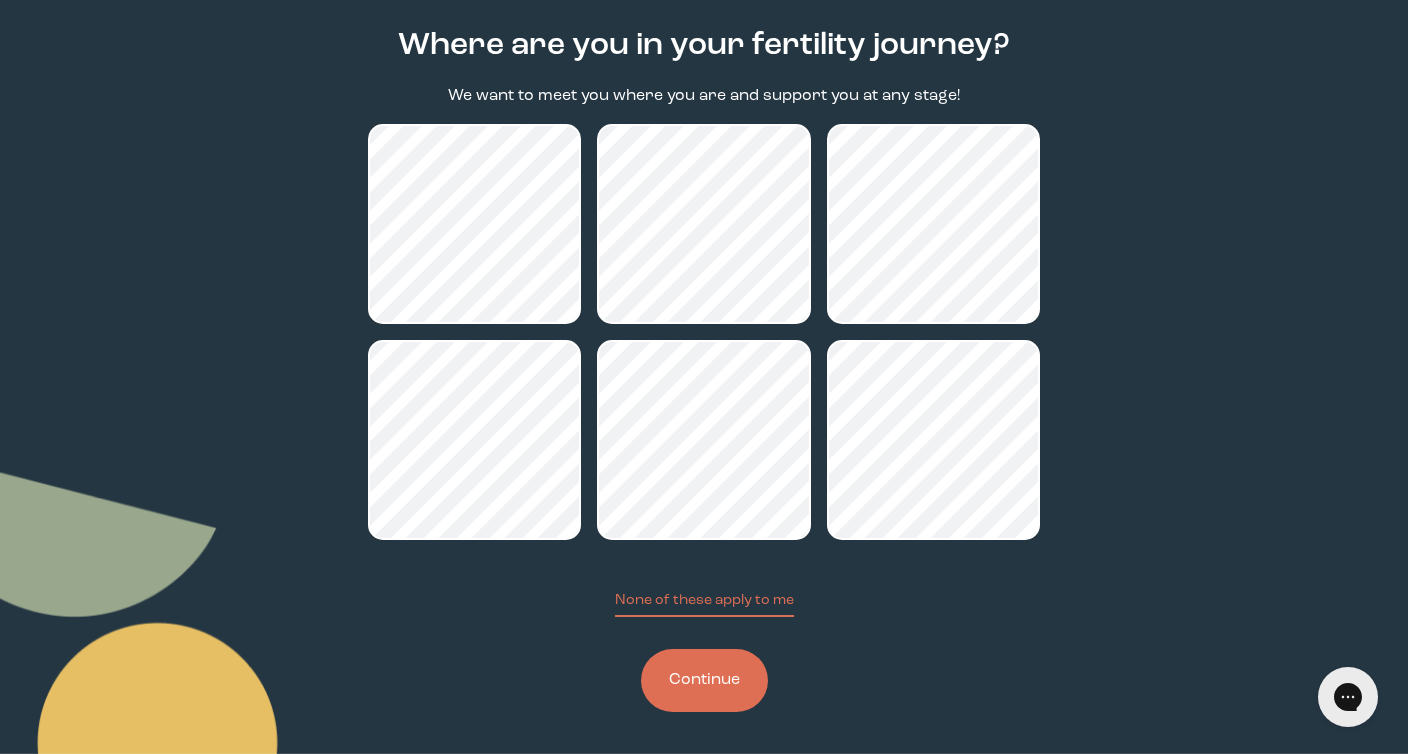 click on "Continue" at bounding box center [704, 680] 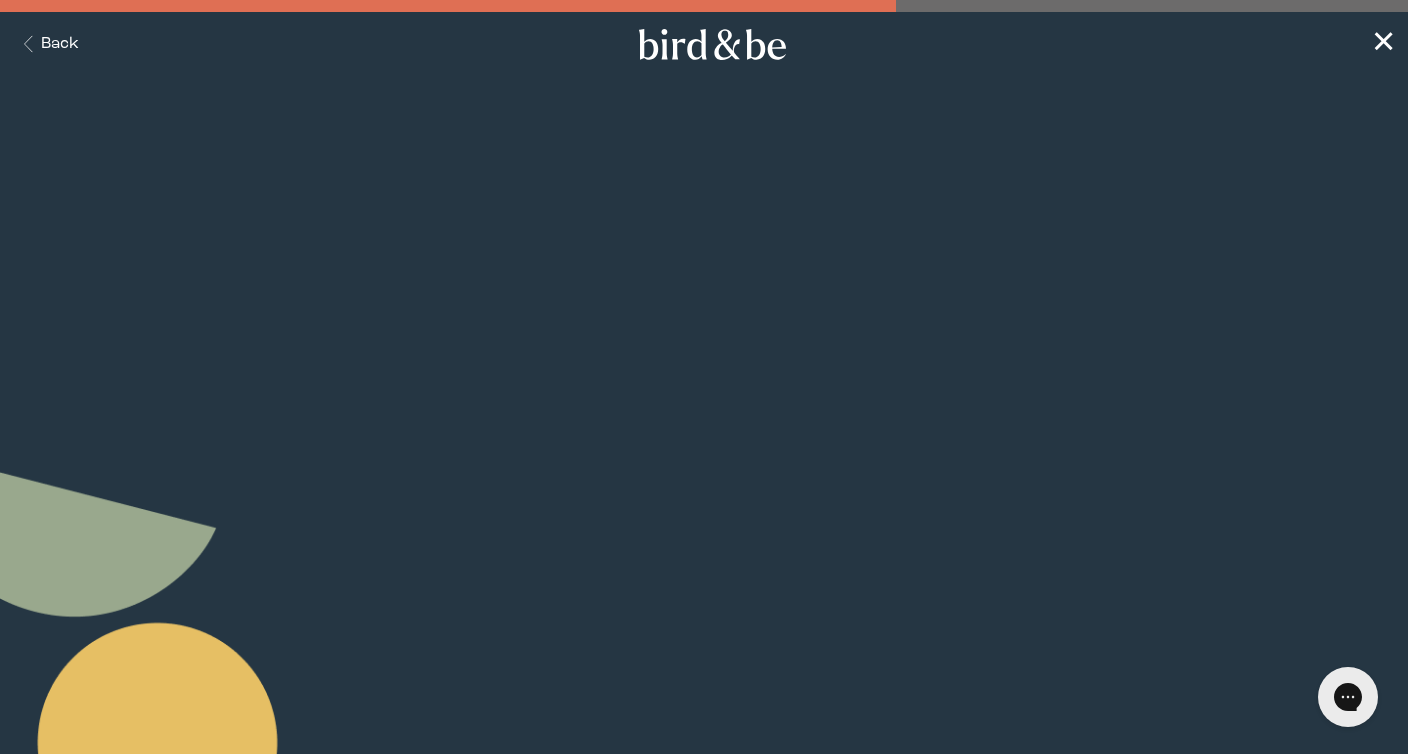 scroll, scrollTop: 0, scrollLeft: 0, axis: both 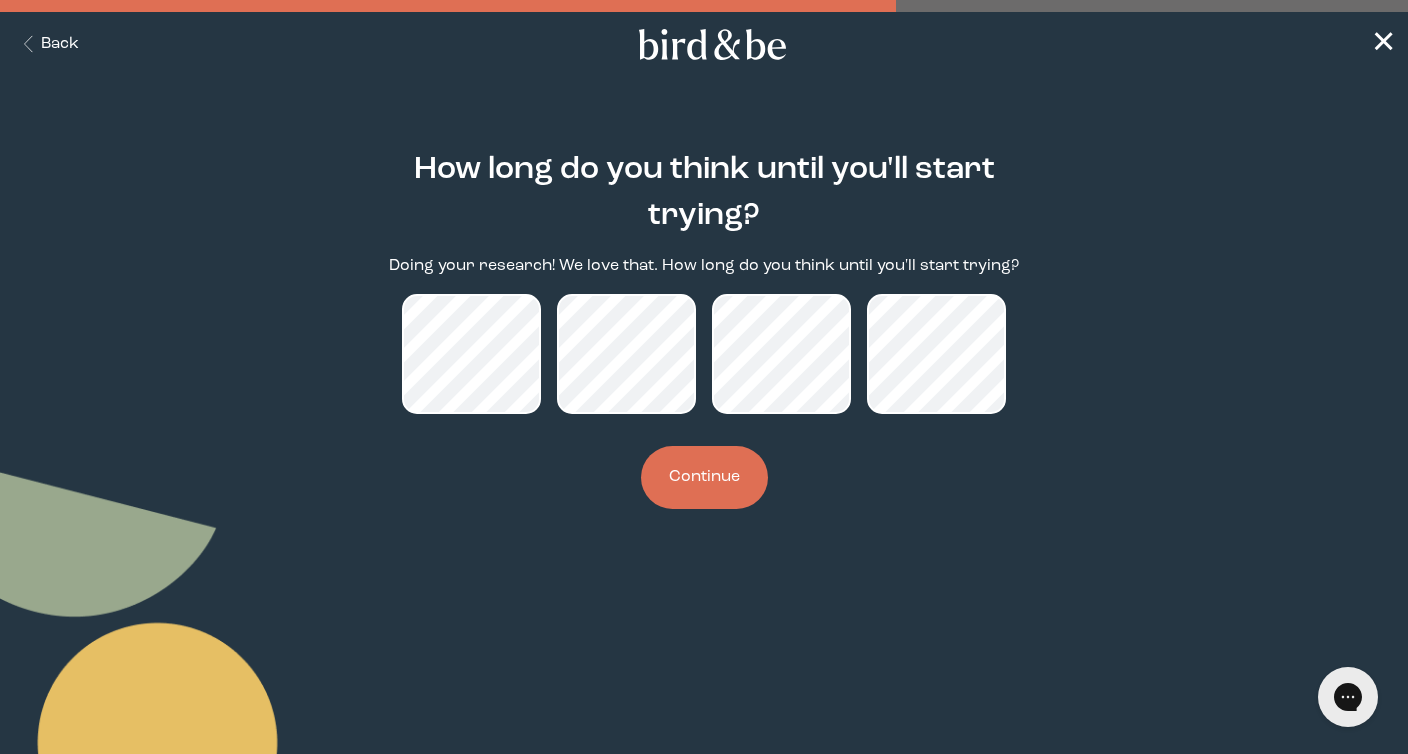 click on "Continue" at bounding box center [704, 477] 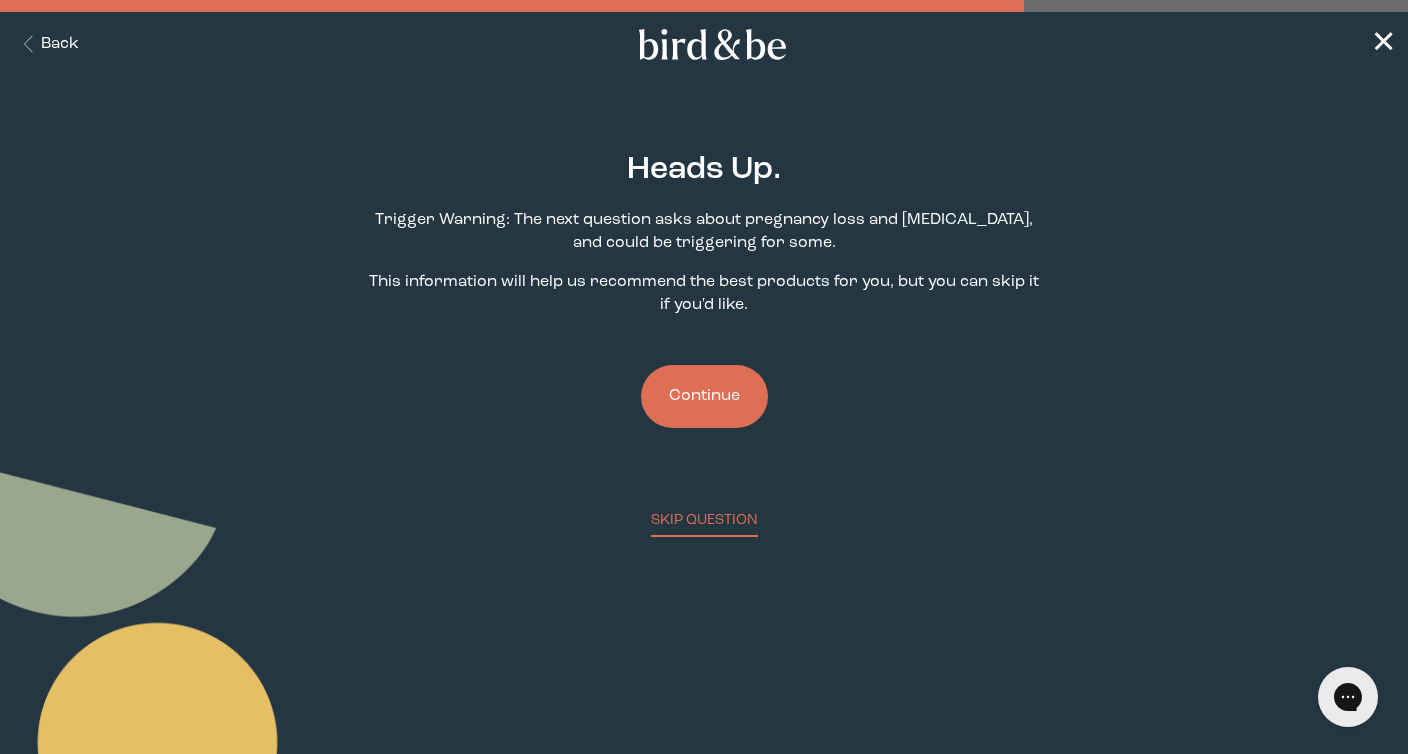 click on "Continue" at bounding box center (704, 396) 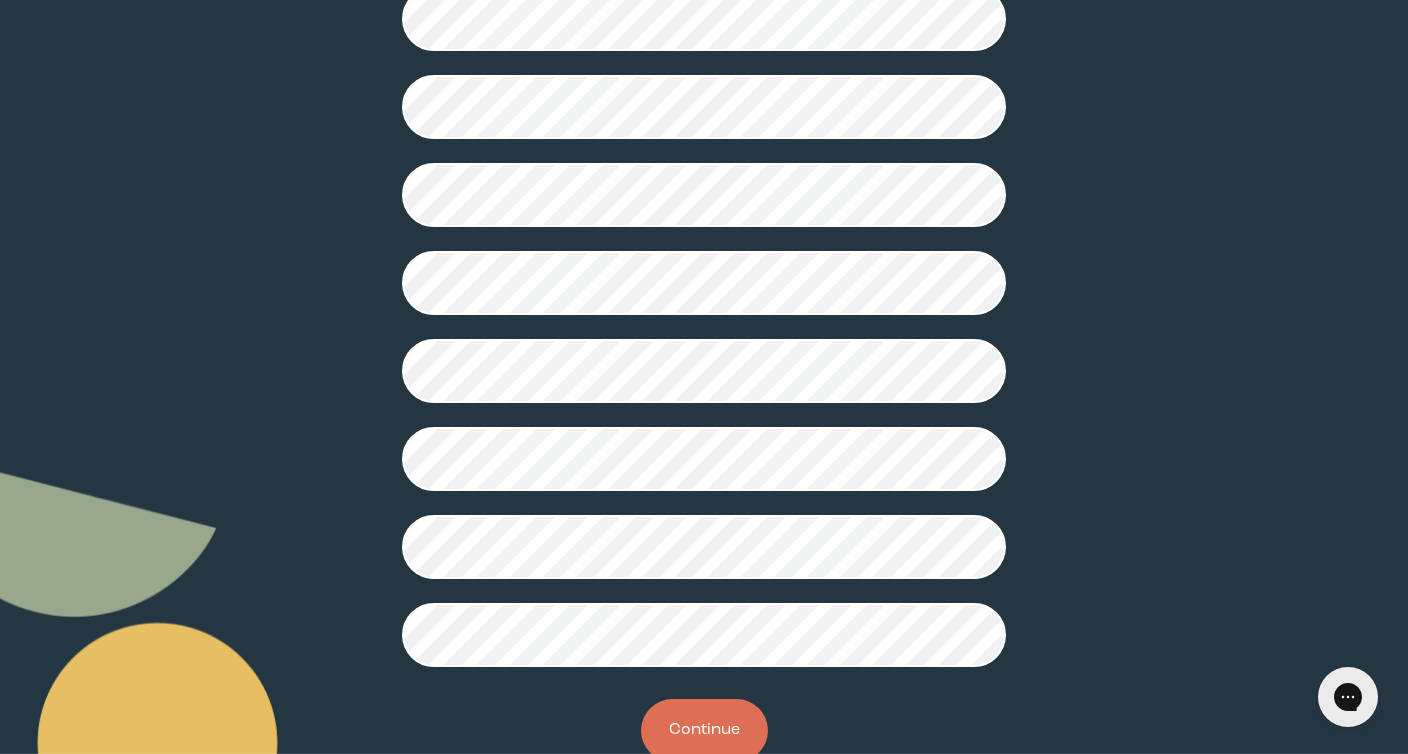 scroll, scrollTop: 444, scrollLeft: 0, axis: vertical 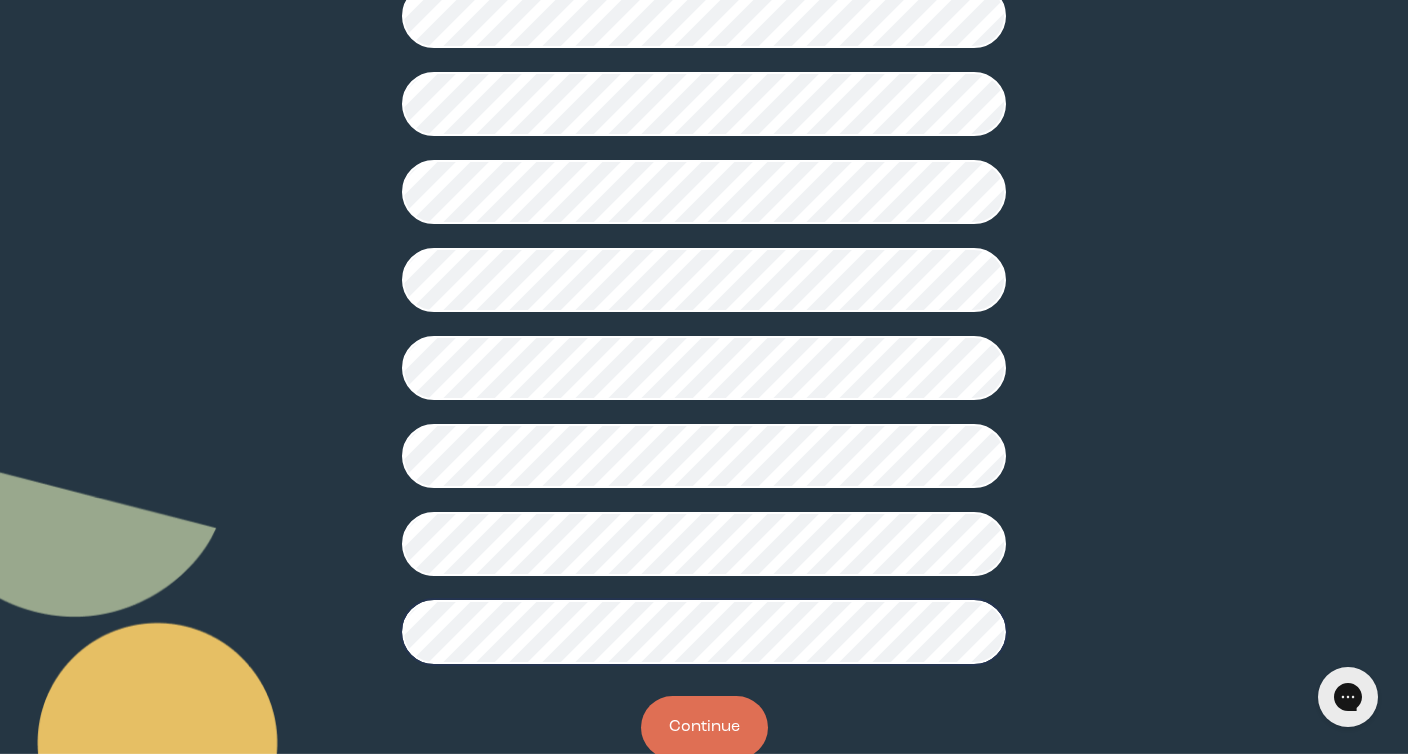 click on "Continue" at bounding box center (704, 727) 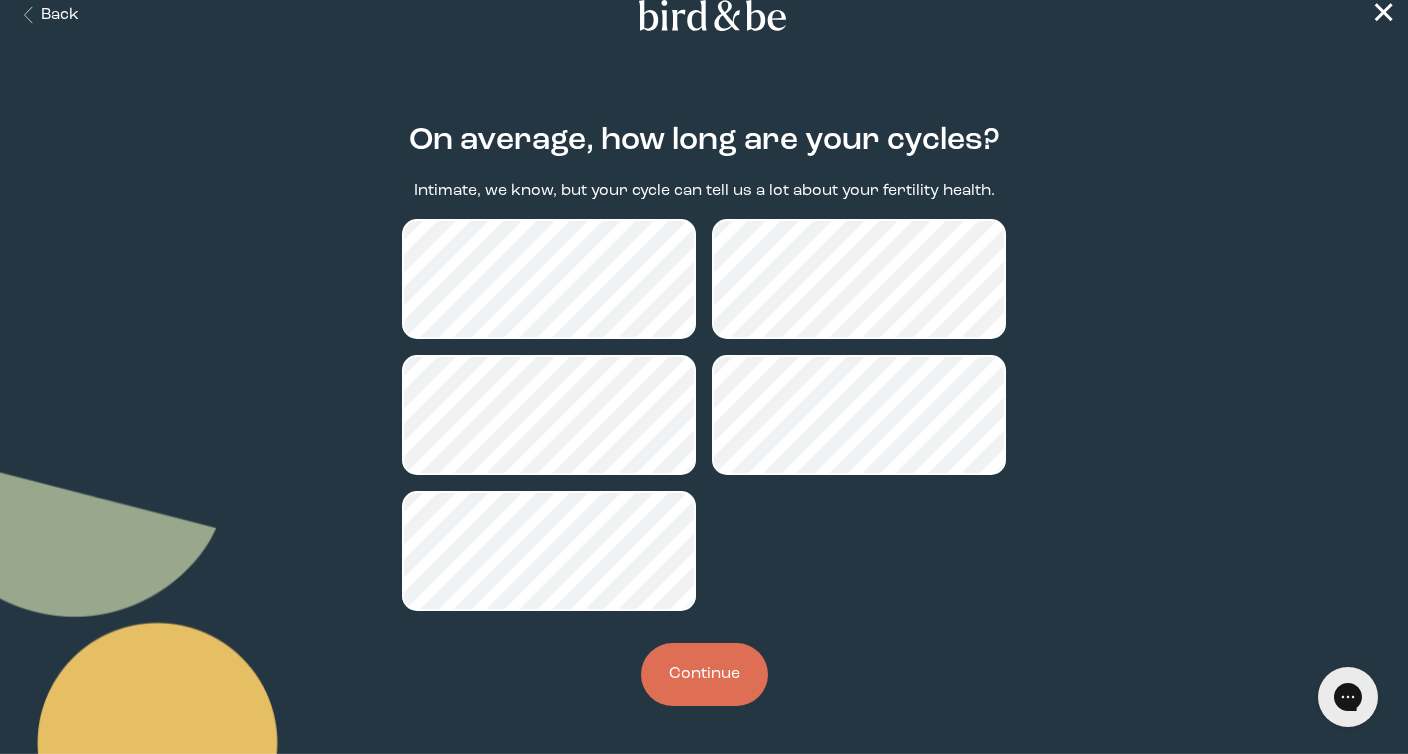 scroll, scrollTop: 0, scrollLeft: 0, axis: both 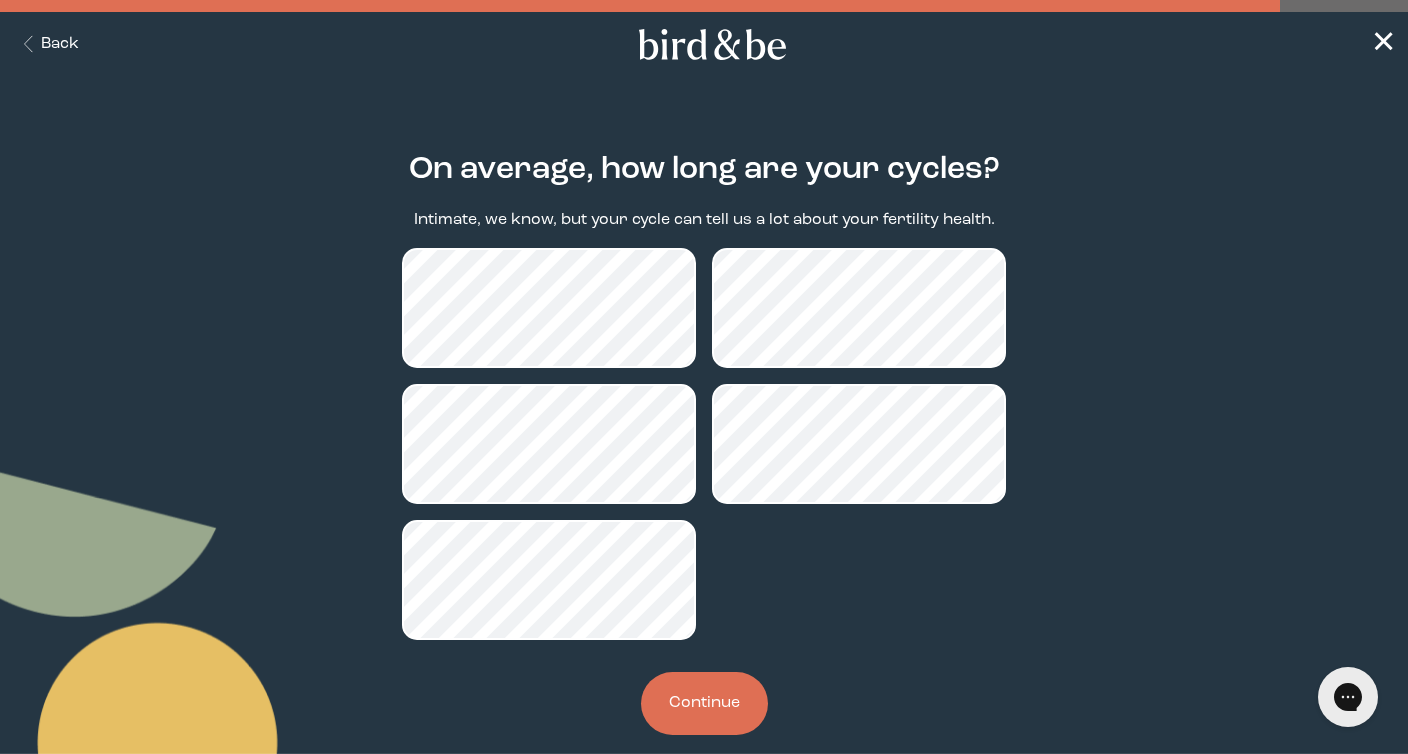 click on "Continue" at bounding box center [704, 703] 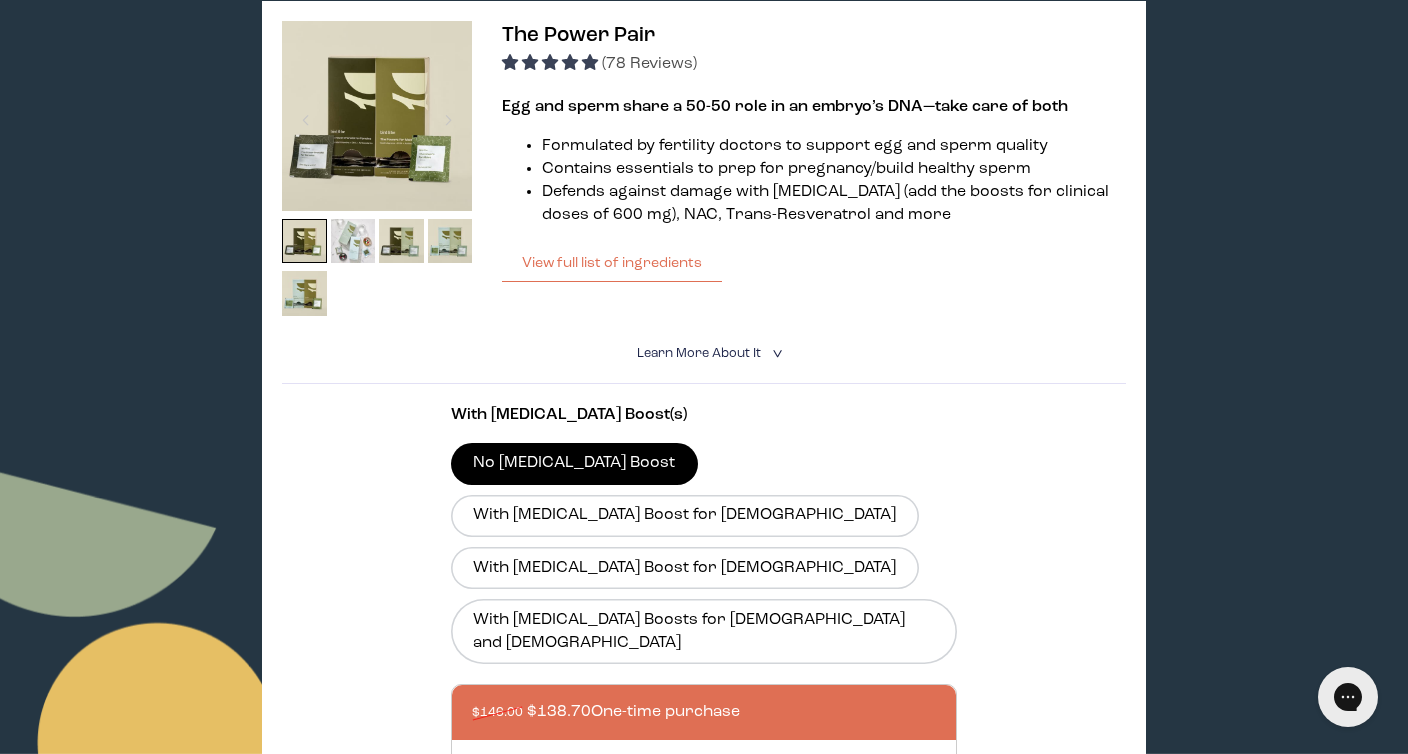 scroll, scrollTop: 356, scrollLeft: 0, axis: vertical 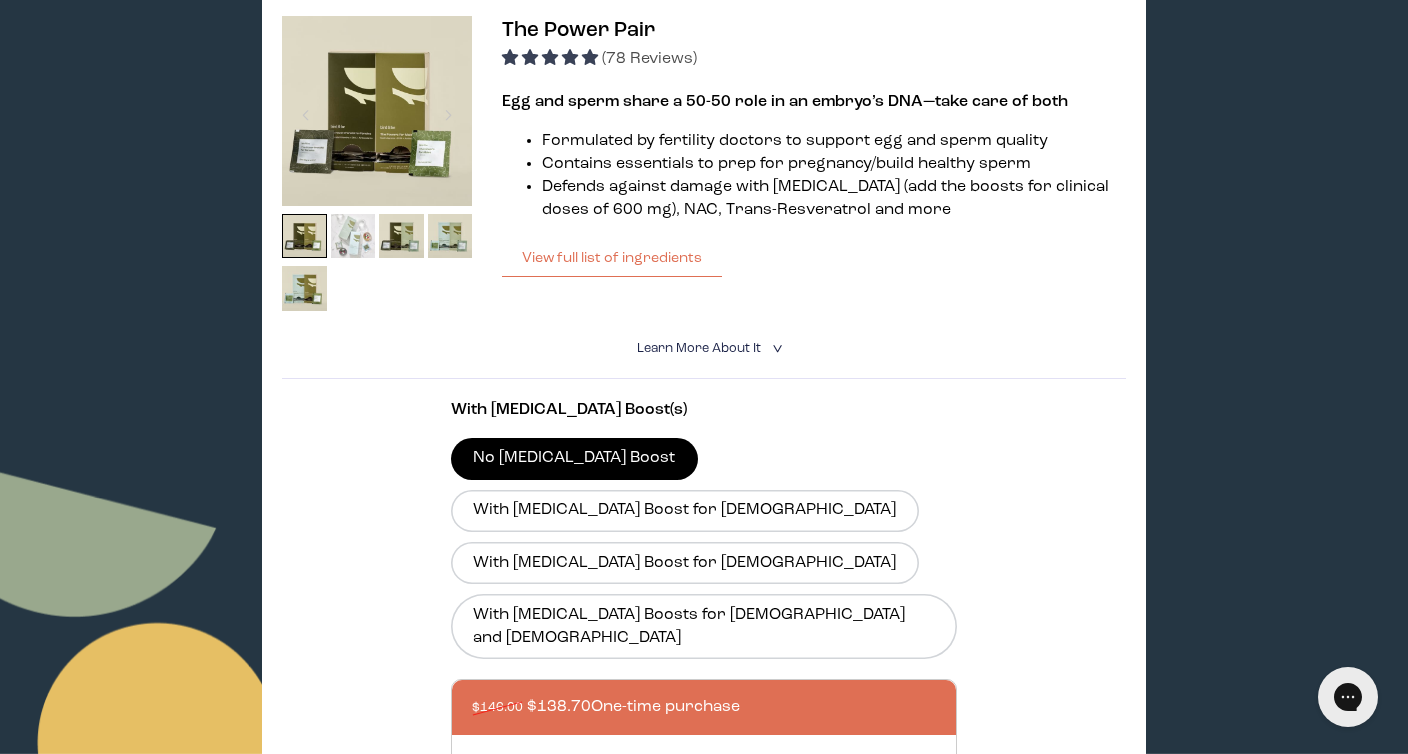 click at bounding box center (353, 236) 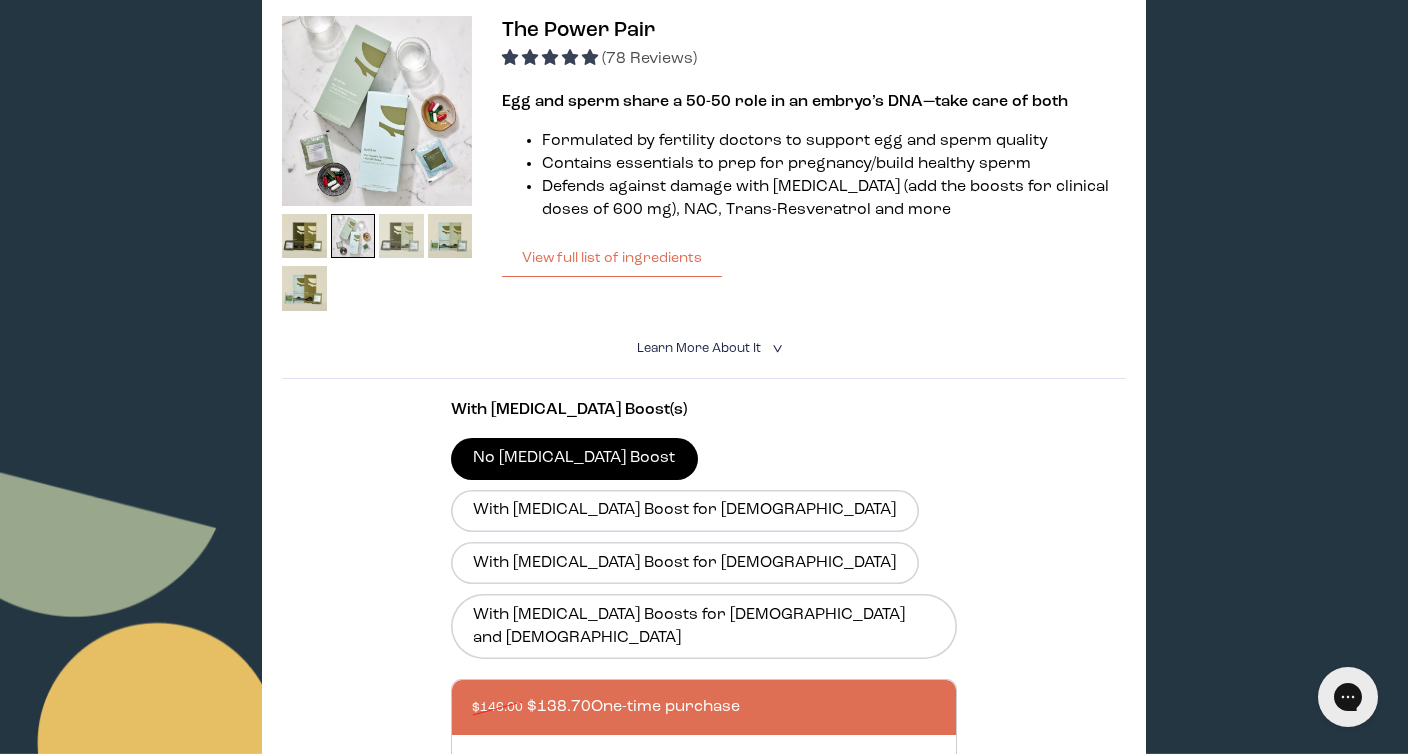 click at bounding box center [401, 236] 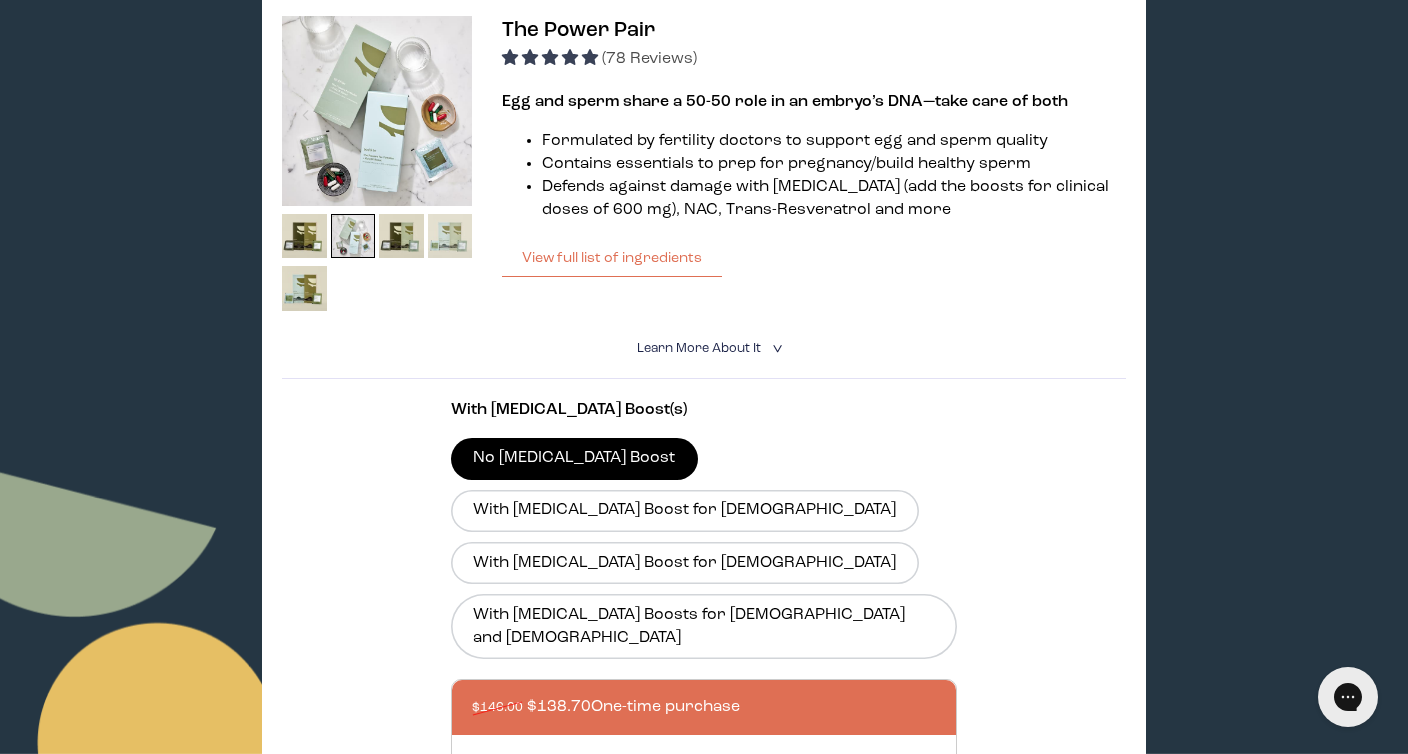 click at bounding box center (450, 236) 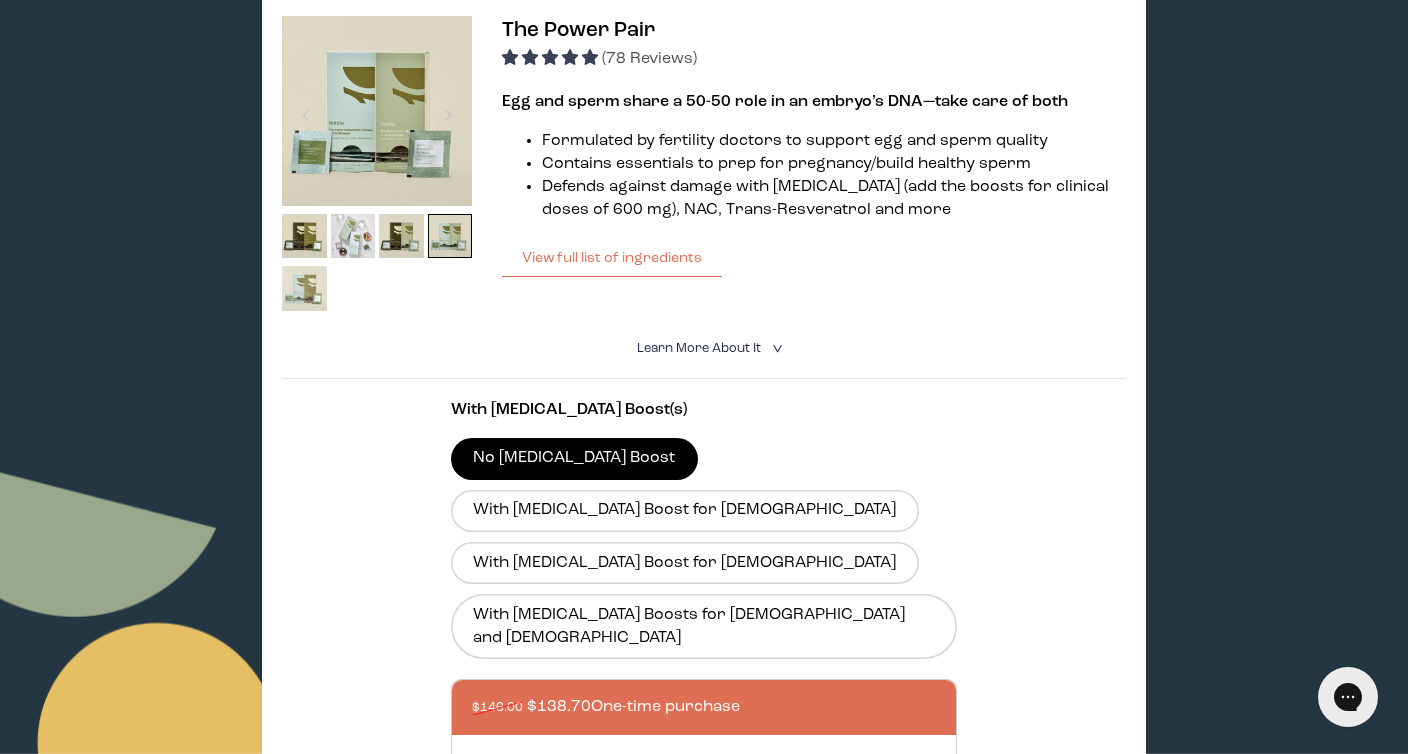 click at bounding box center [304, 288] 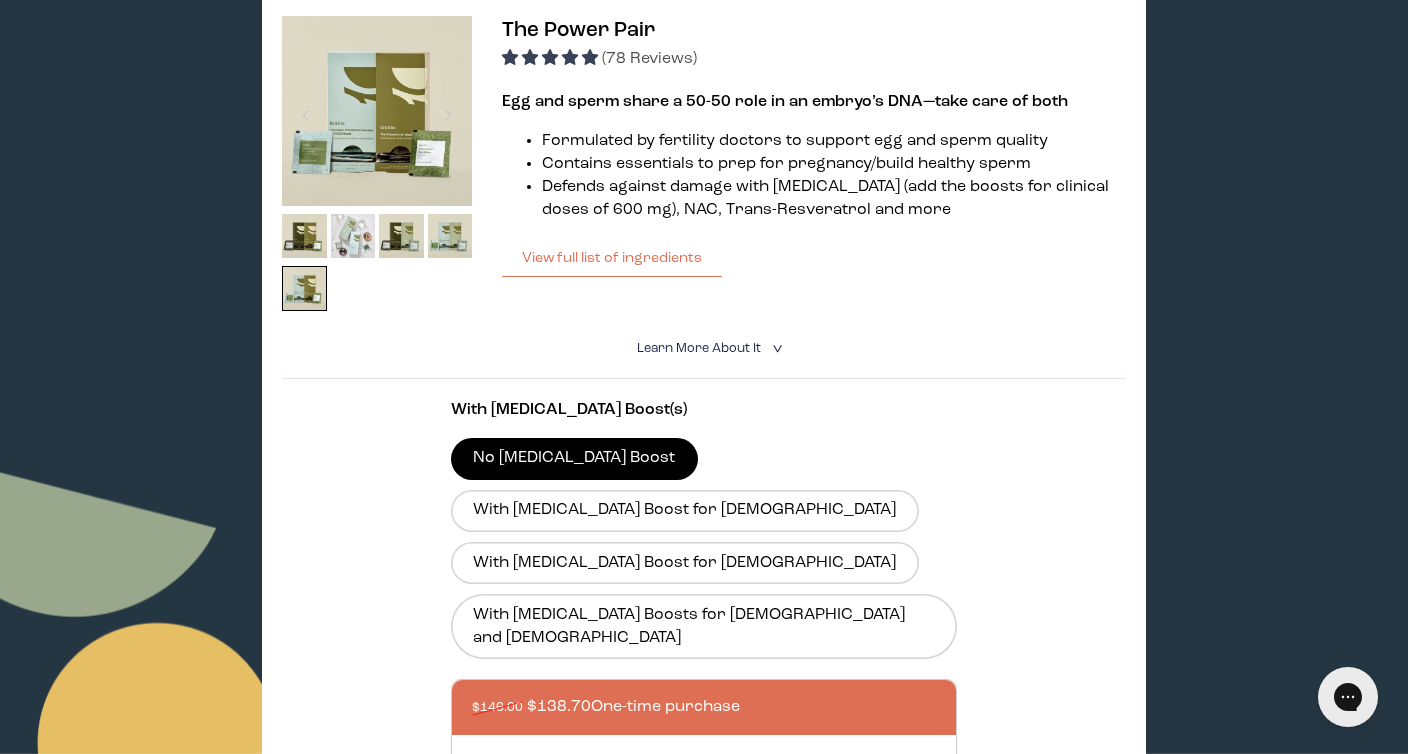 click on "Learn More About it" at bounding box center [699, 348] 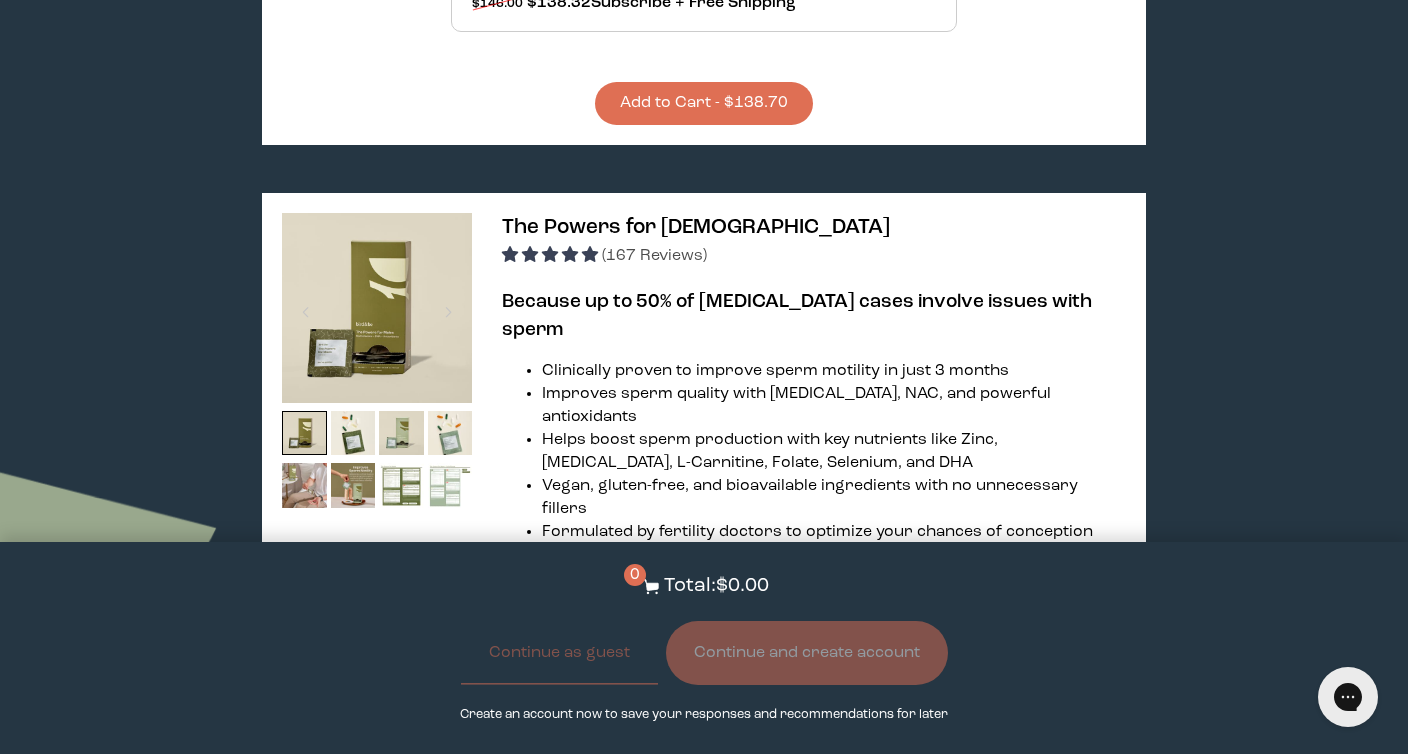 scroll, scrollTop: 1536, scrollLeft: 0, axis: vertical 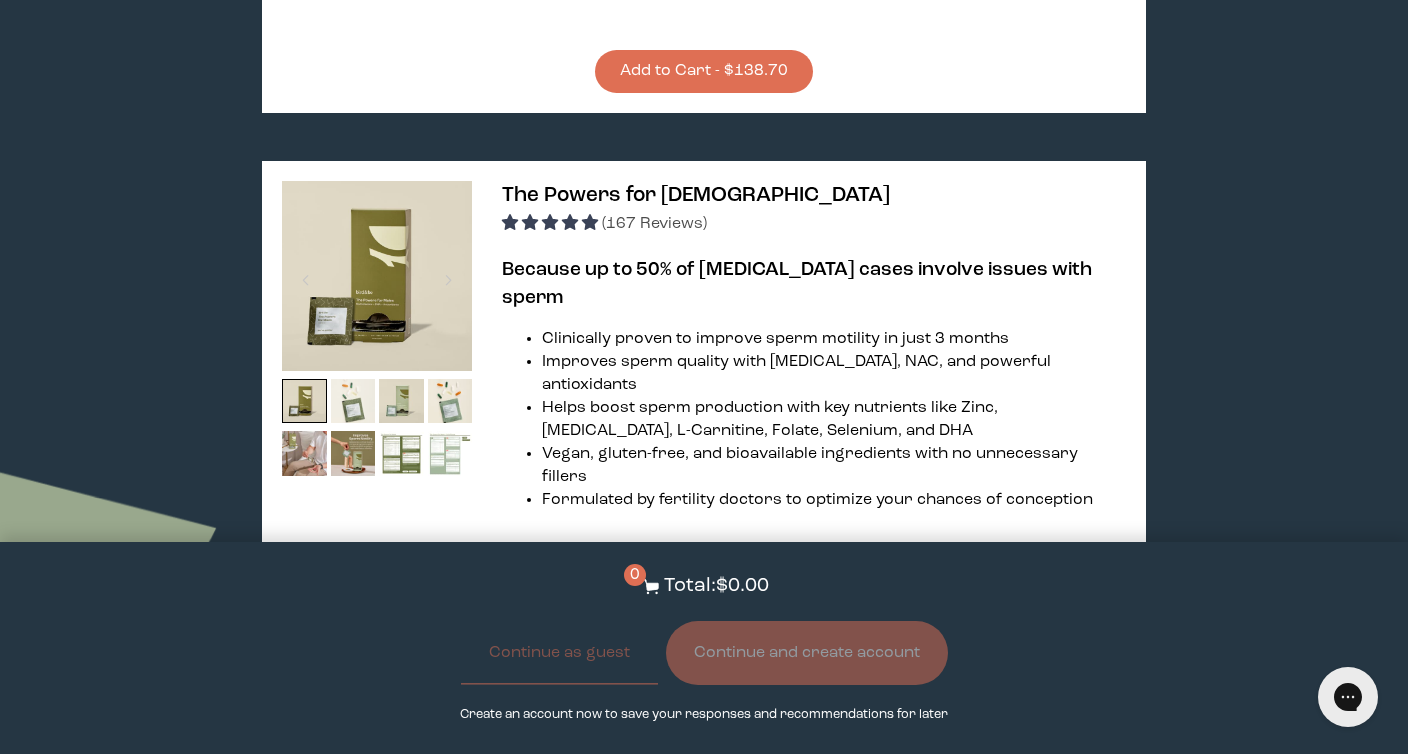 click at bounding box center [353, 401] 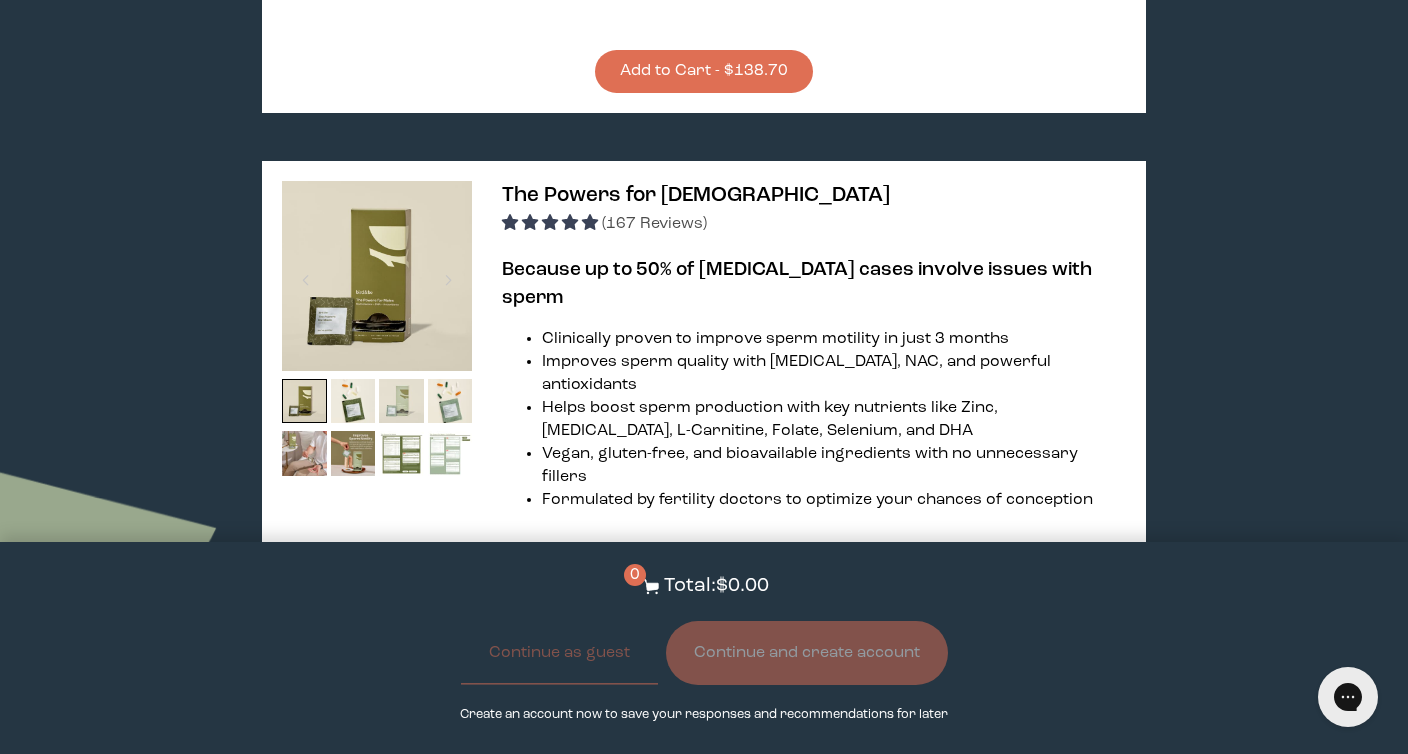 click at bounding box center (401, 401) 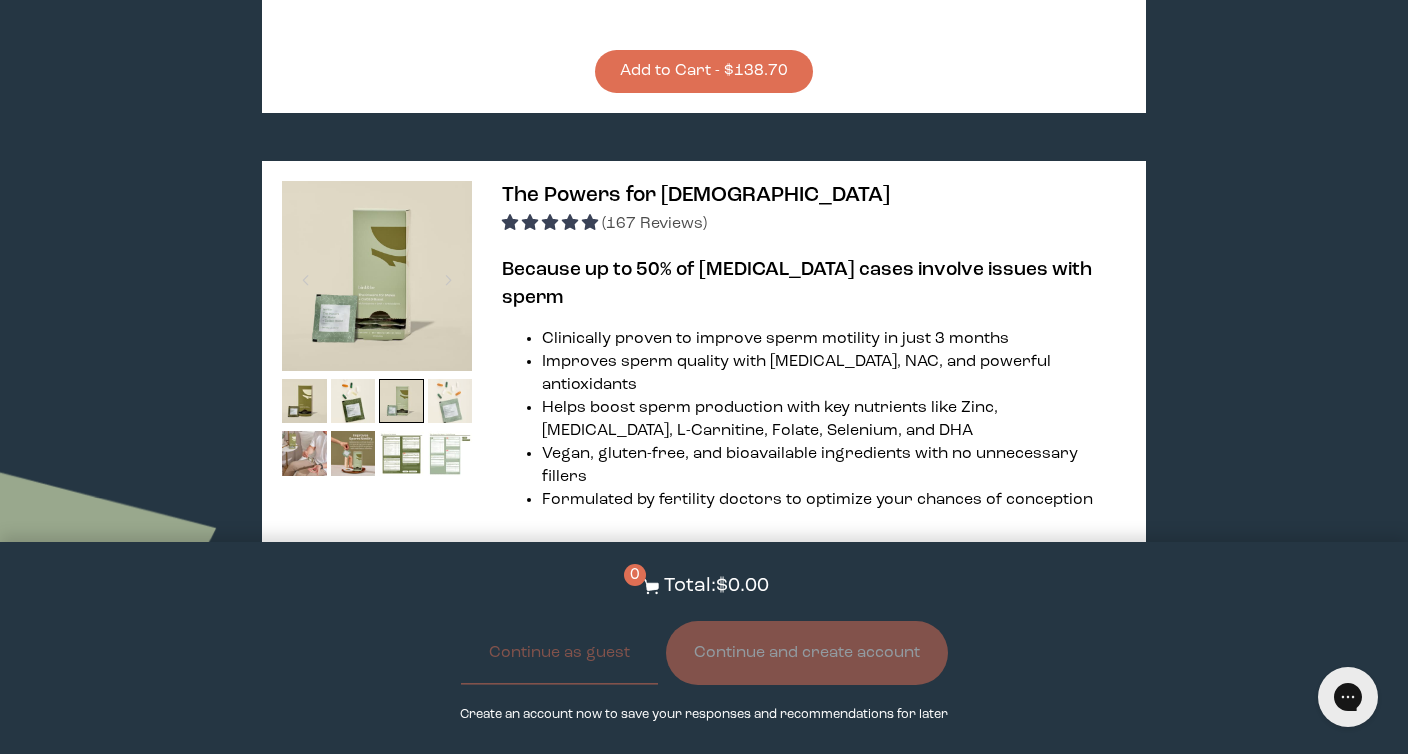 click at bounding box center [450, 401] 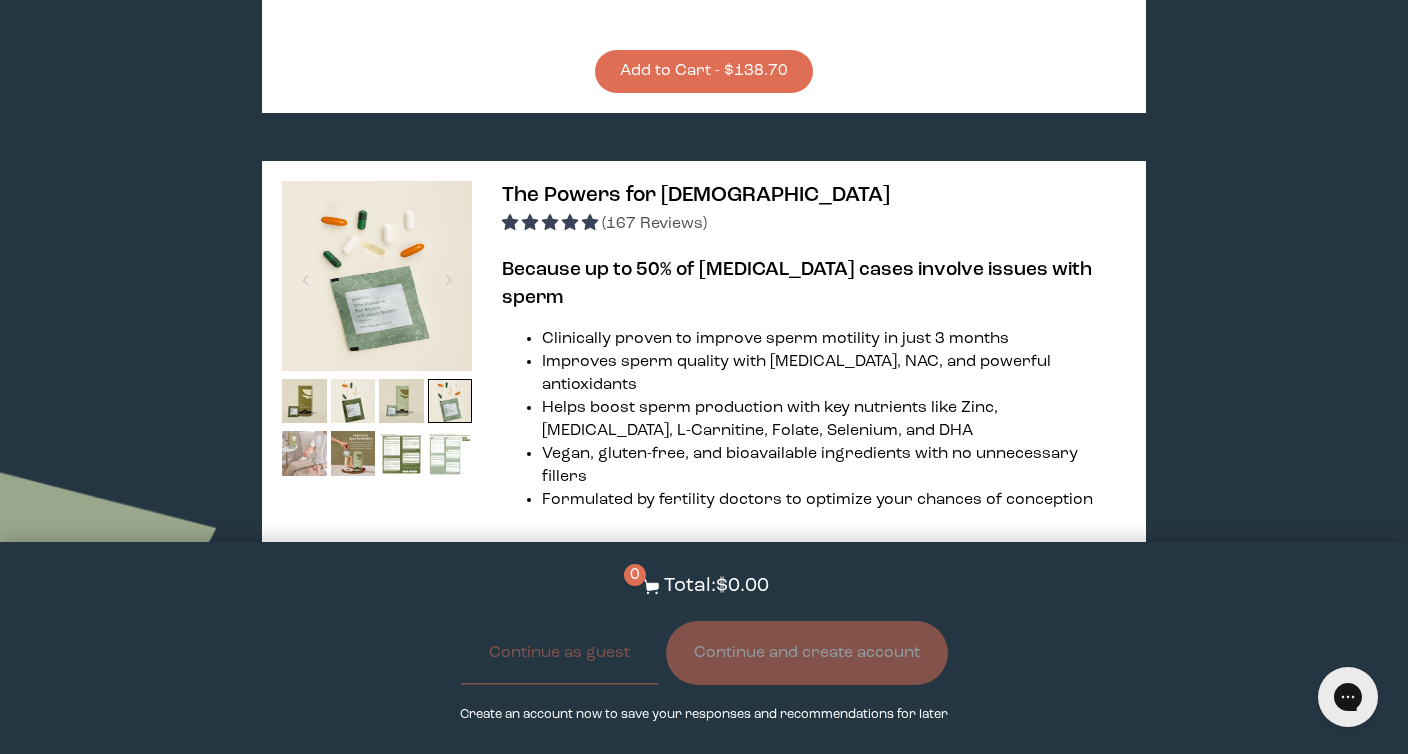 click at bounding box center [304, 453] 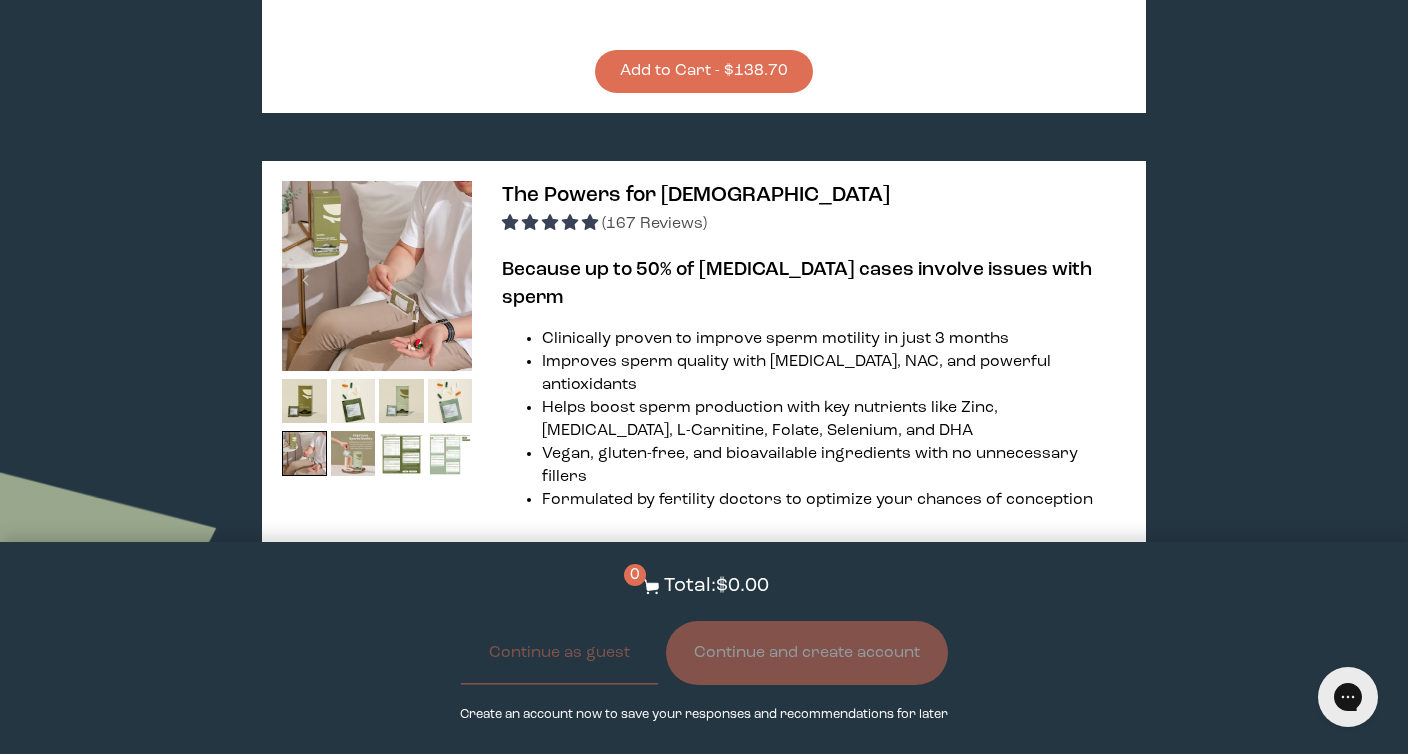 click at bounding box center [353, 453] 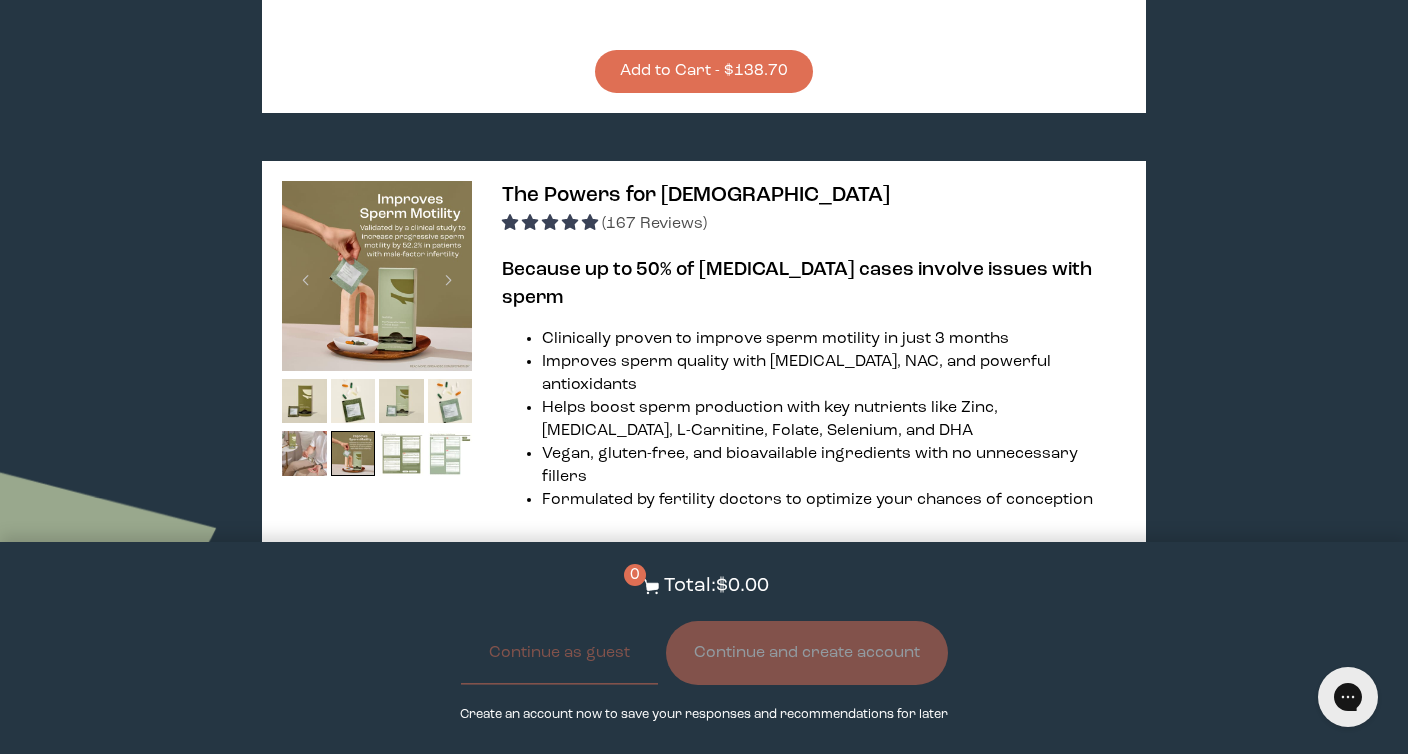 click at bounding box center [401, 453] 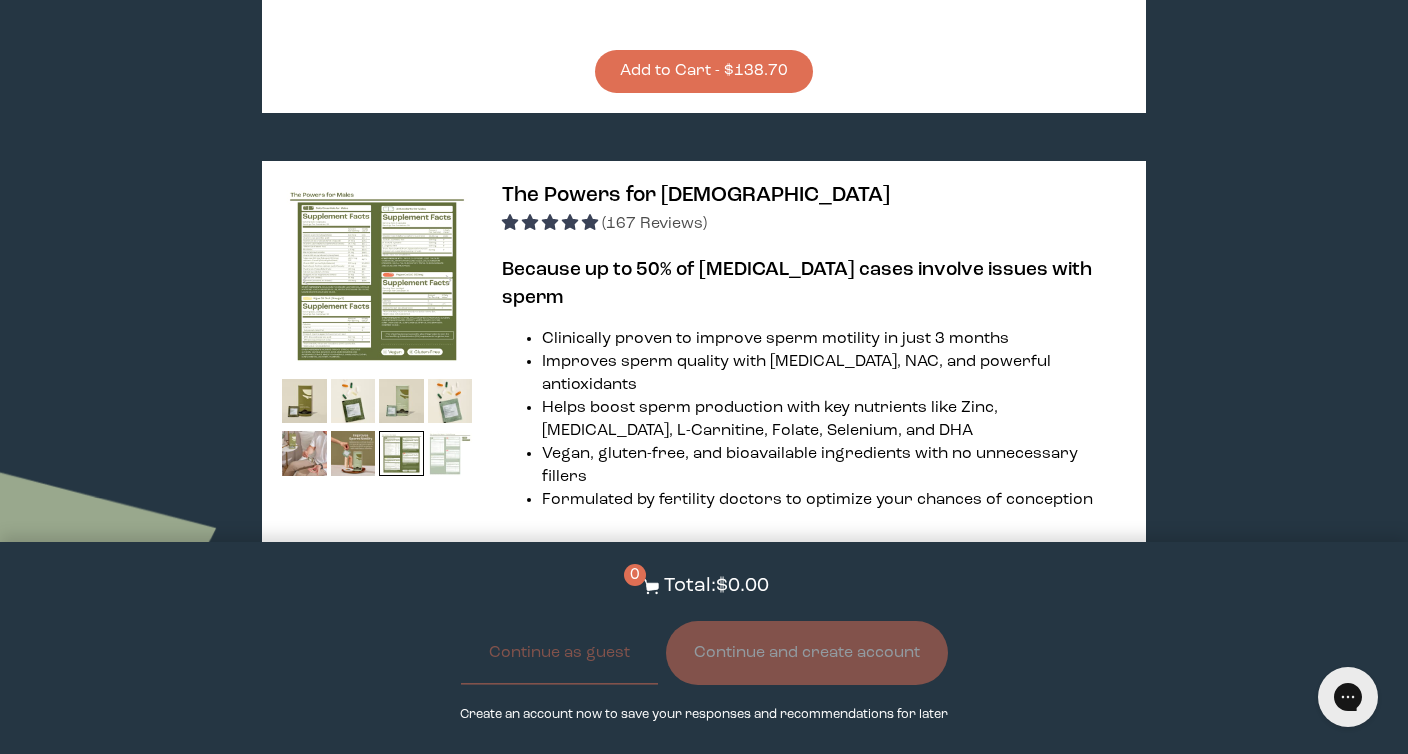click at bounding box center (450, 453) 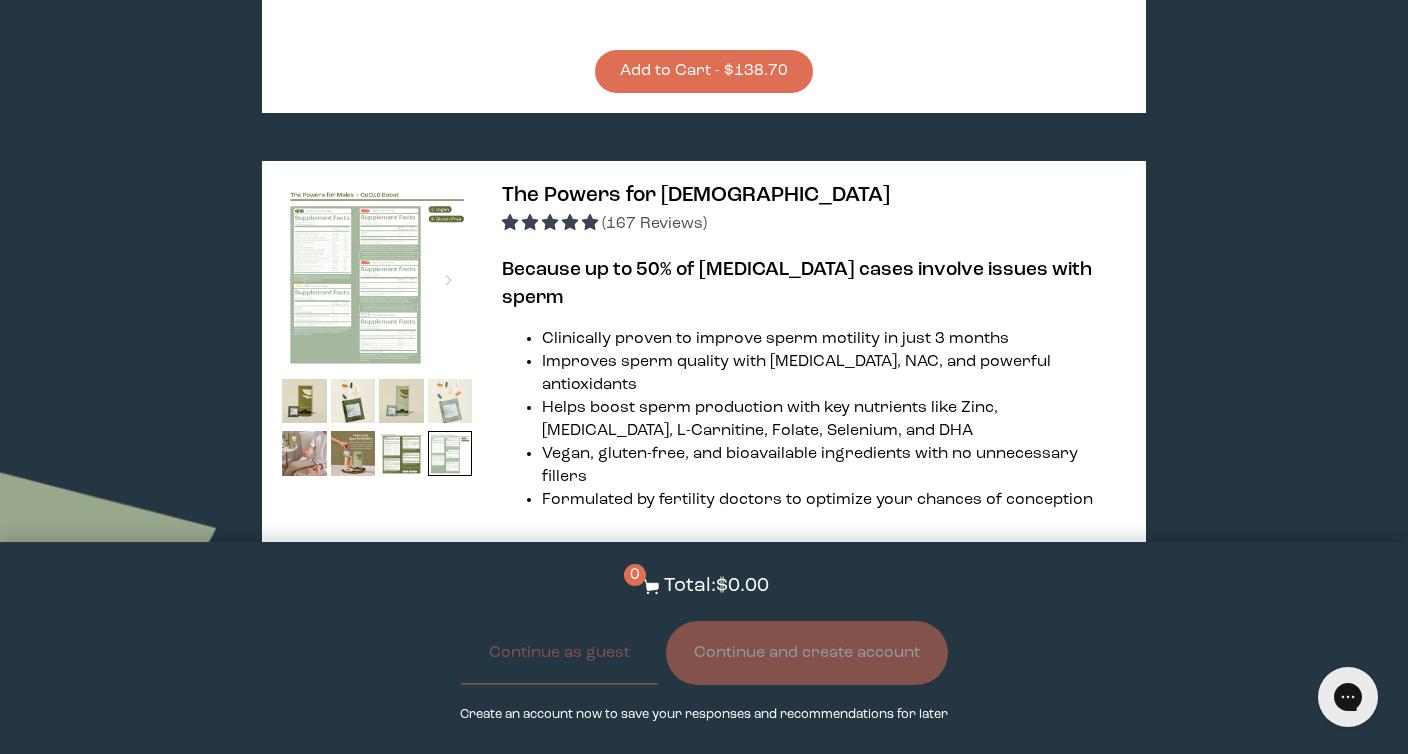 click at bounding box center (450, 401) 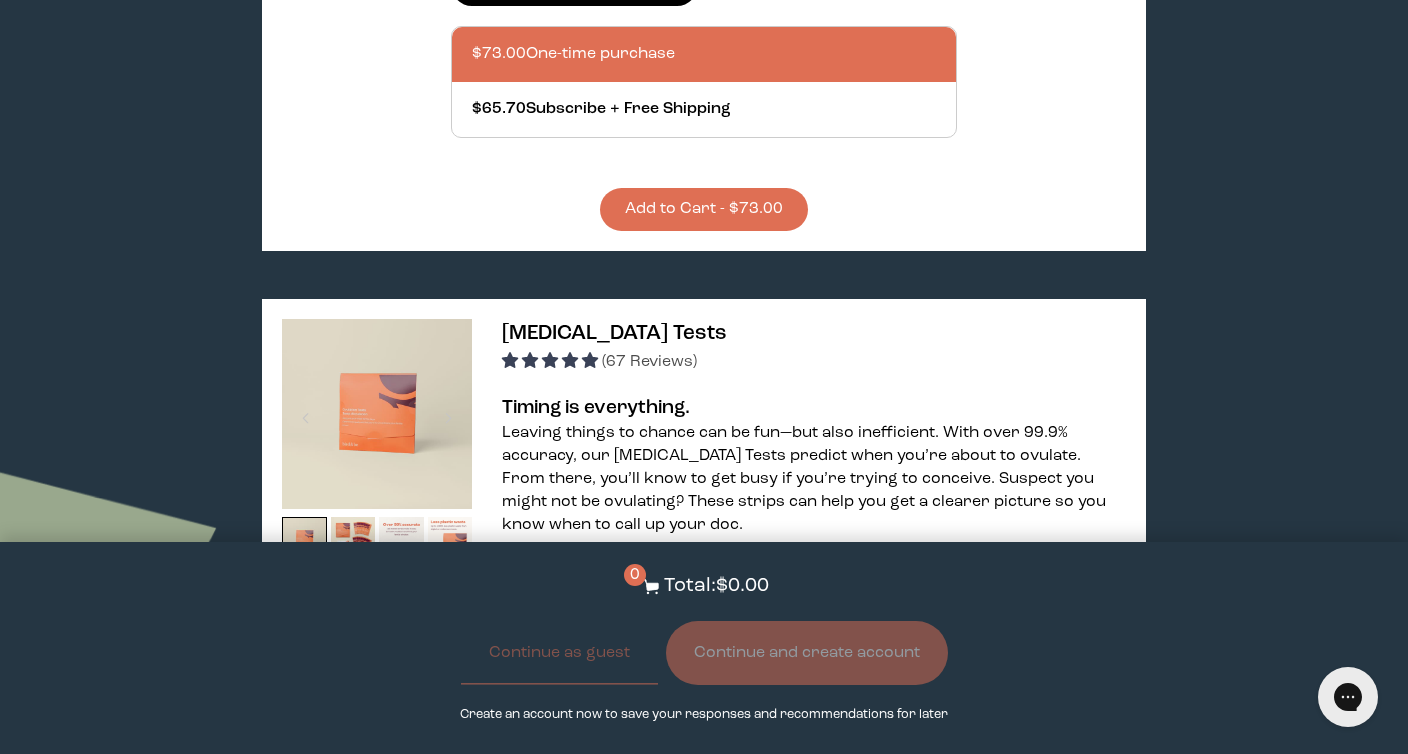 scroll, scrollTop: 3207, scrollLeft: 0, axis: vertical 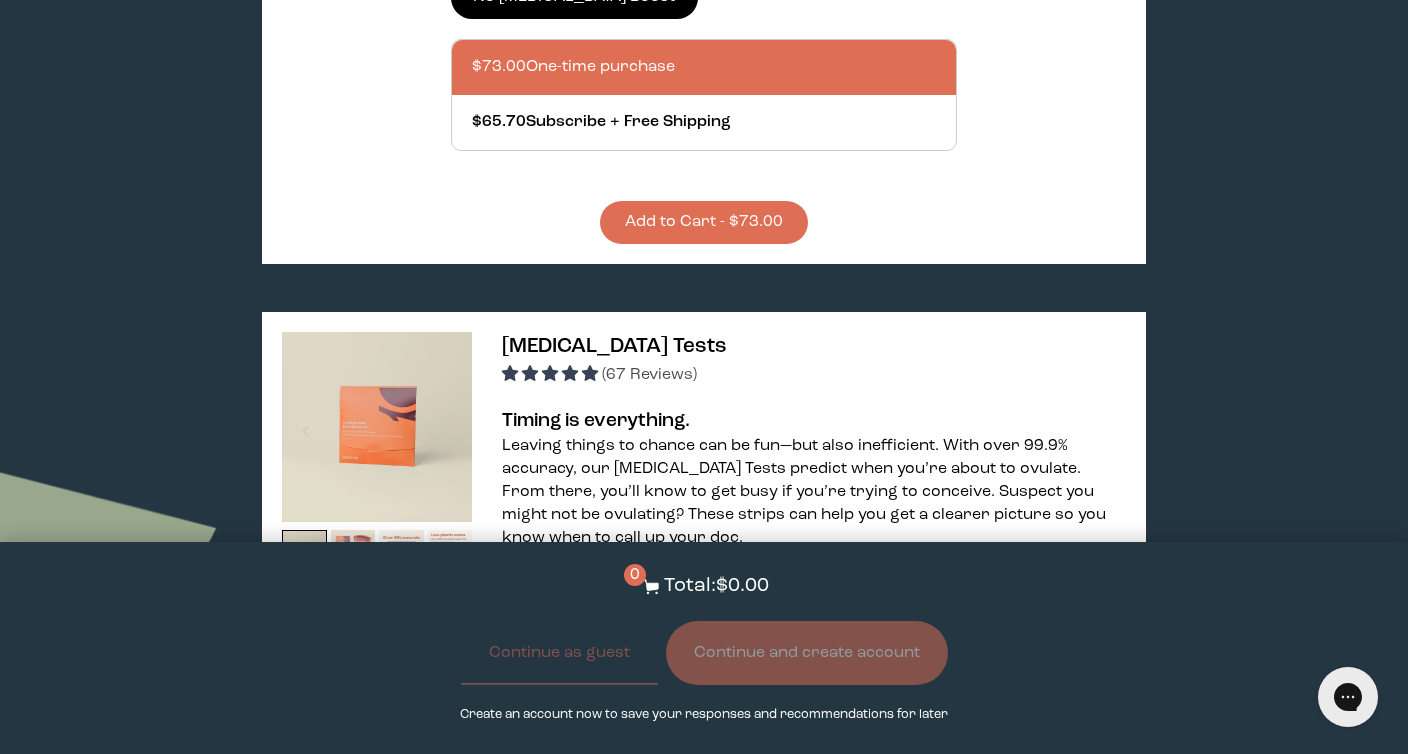 click at bounding box center (353, 552) 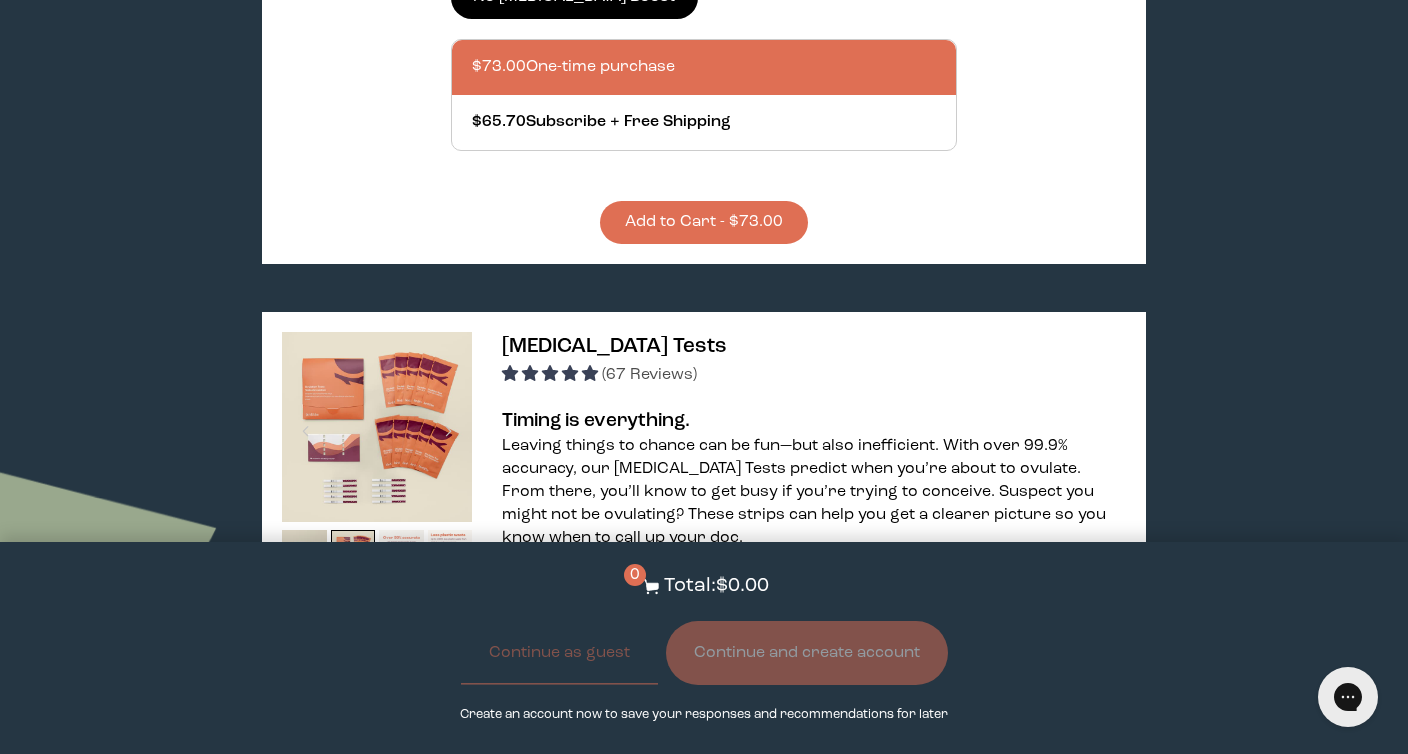click at bounding box center (401, 552) 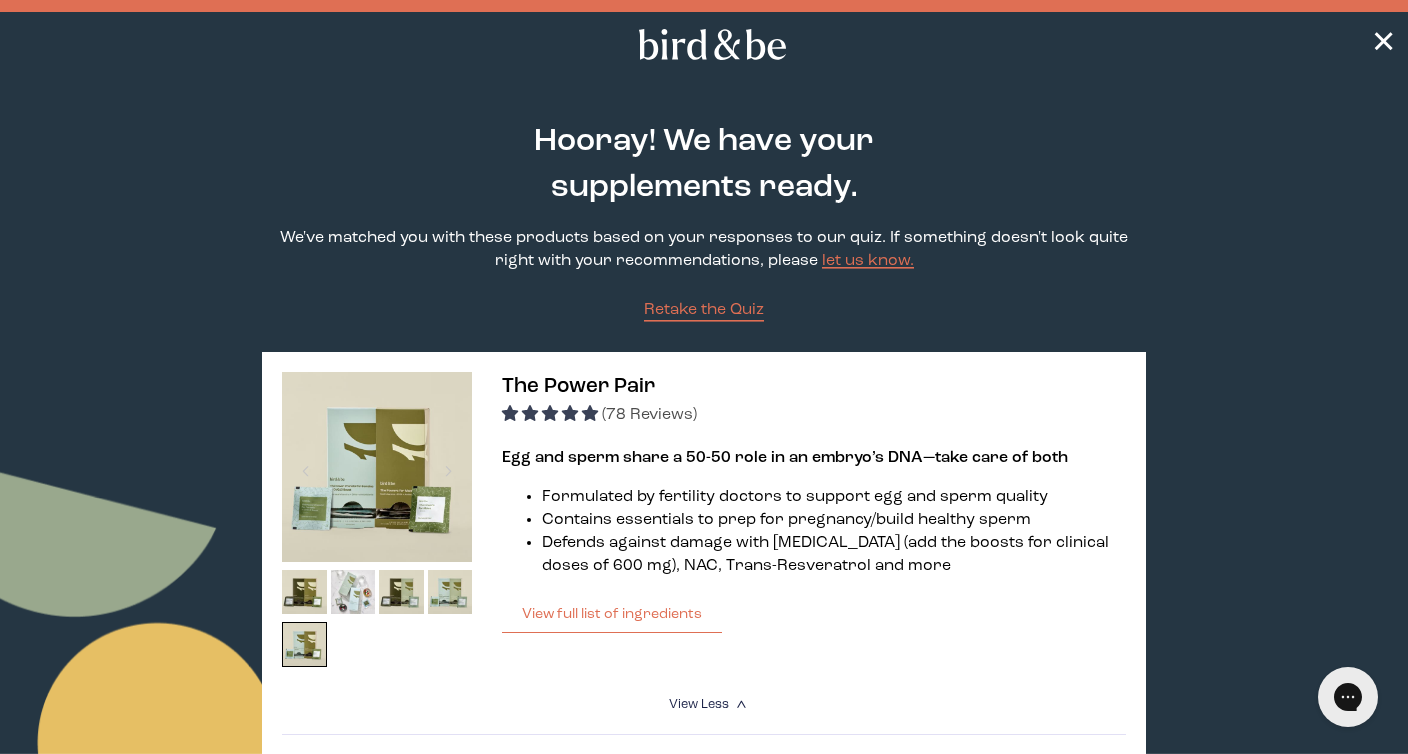 scroll, scrollTop: 0, scrollLeft: 0, axis: both 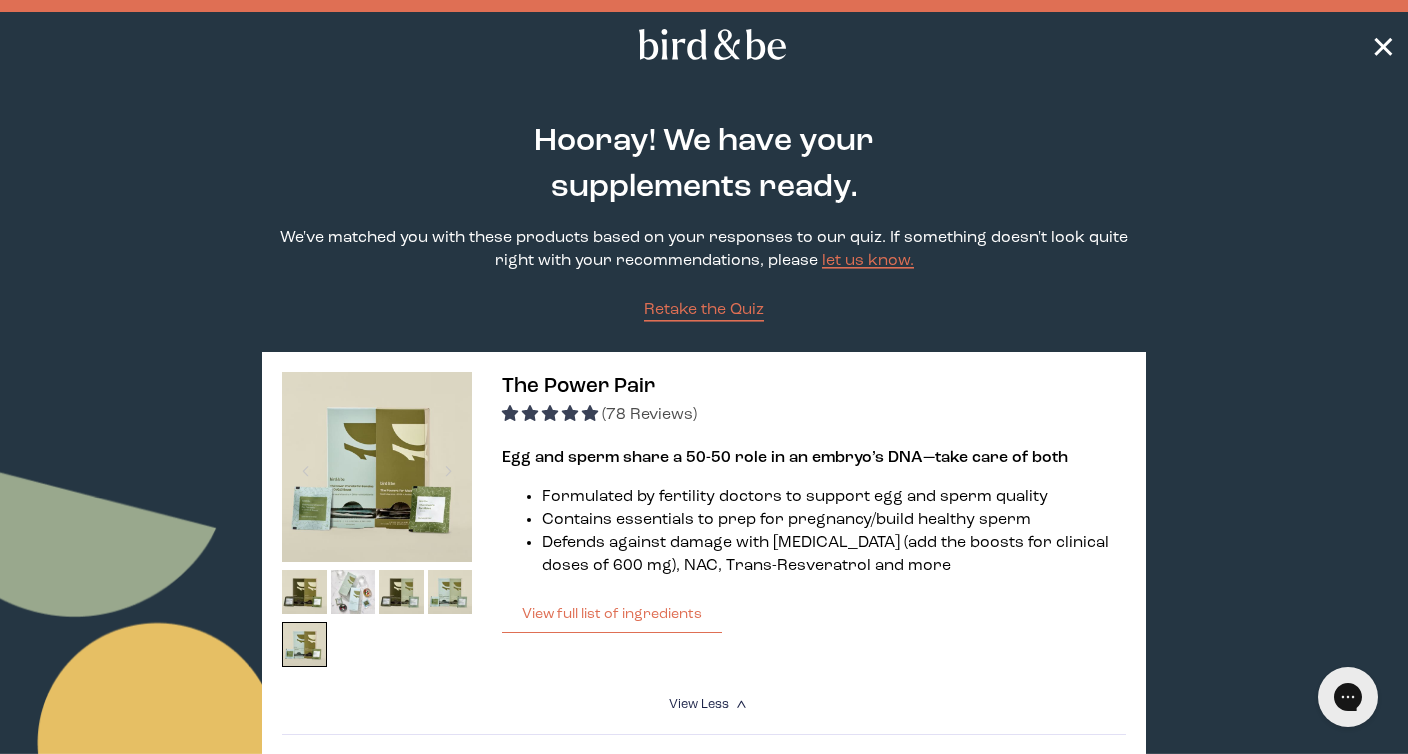 click on "✕" at bounding box center (1383, 45) 